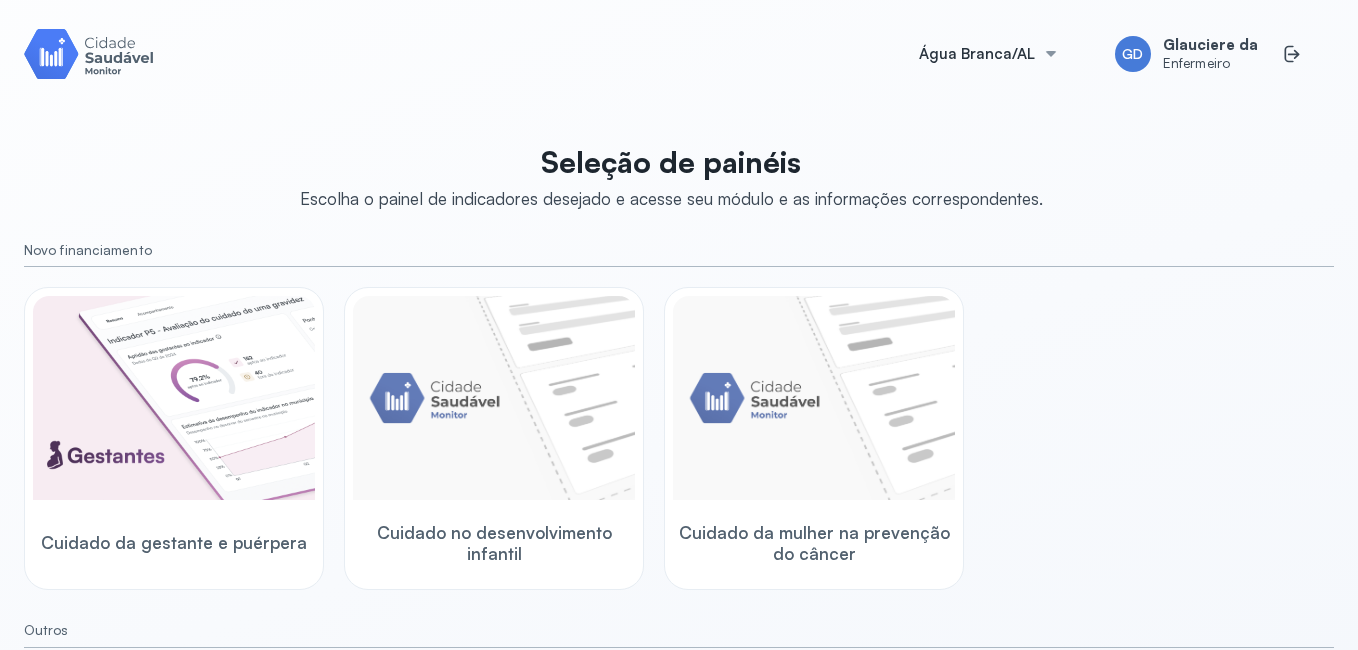 scroll, scrollTop: 0, scrollLeft: 0, axis: both 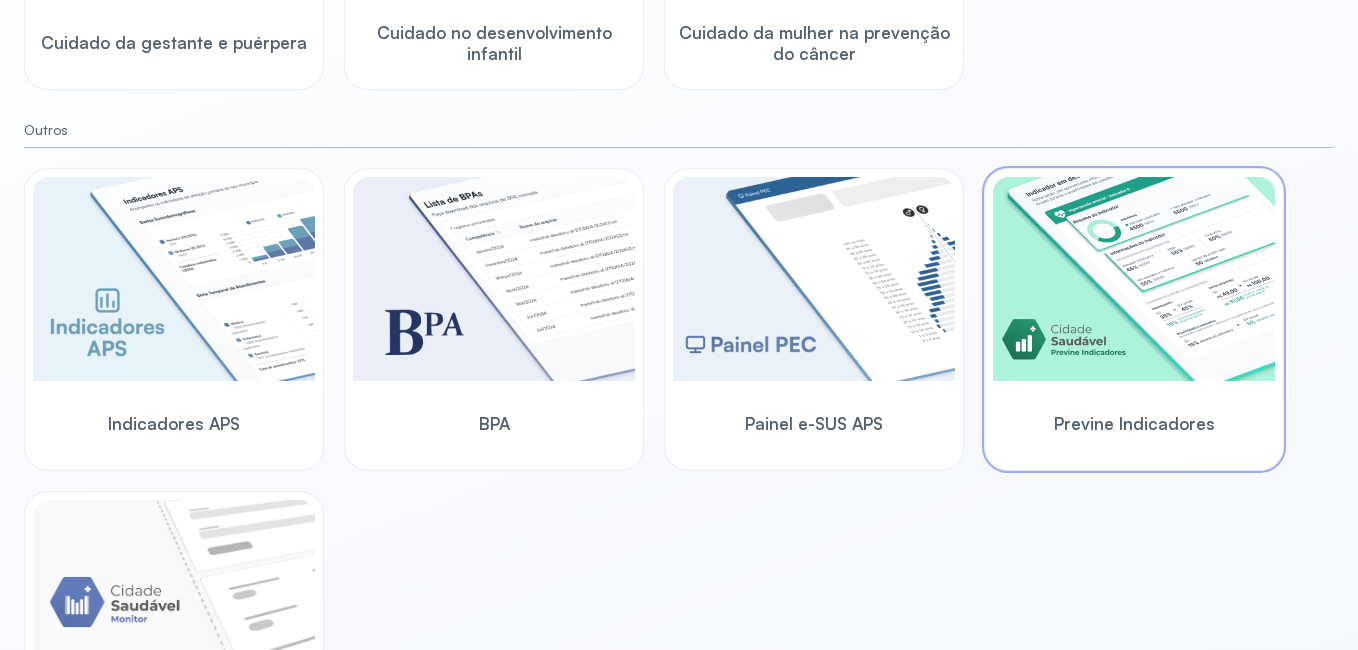 click at bounding box center [1134, 279] 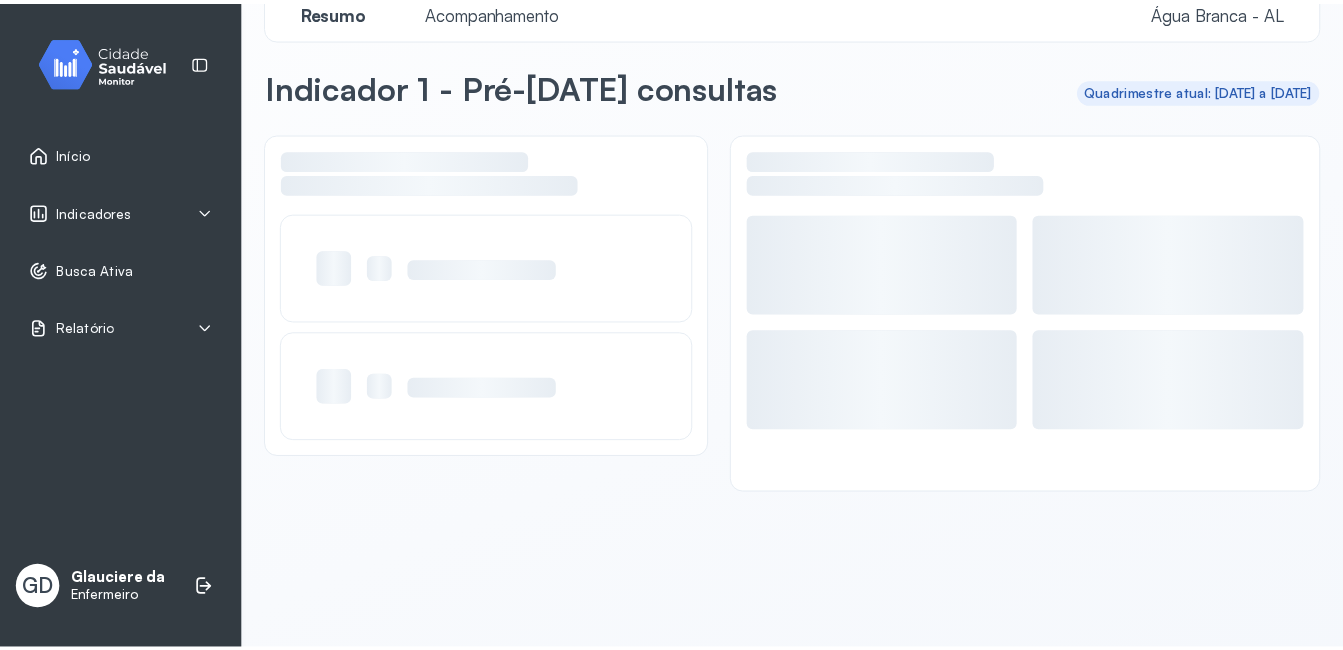 scroll, scrollTop: 39, scrollLeft: 0, axis: vertical 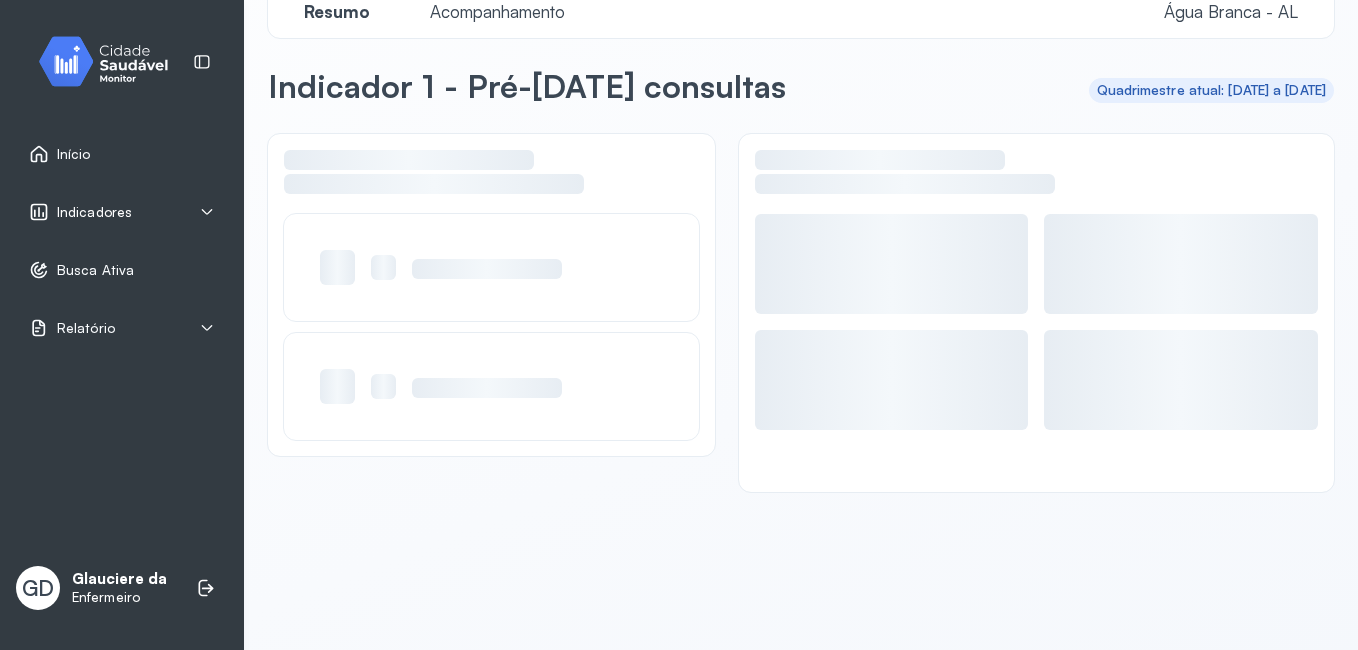 click on "Indicadores" at bounding box center [94, 212] 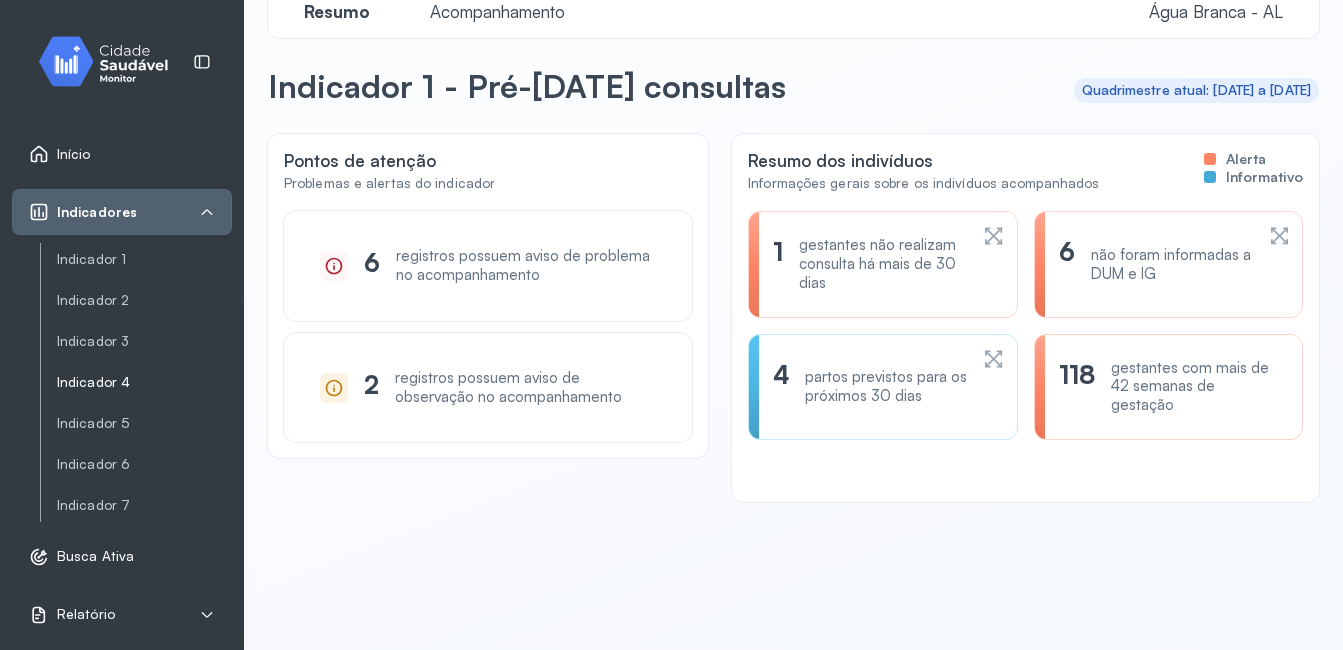 click on "Indicador 4" at bounding box center [144, 382] 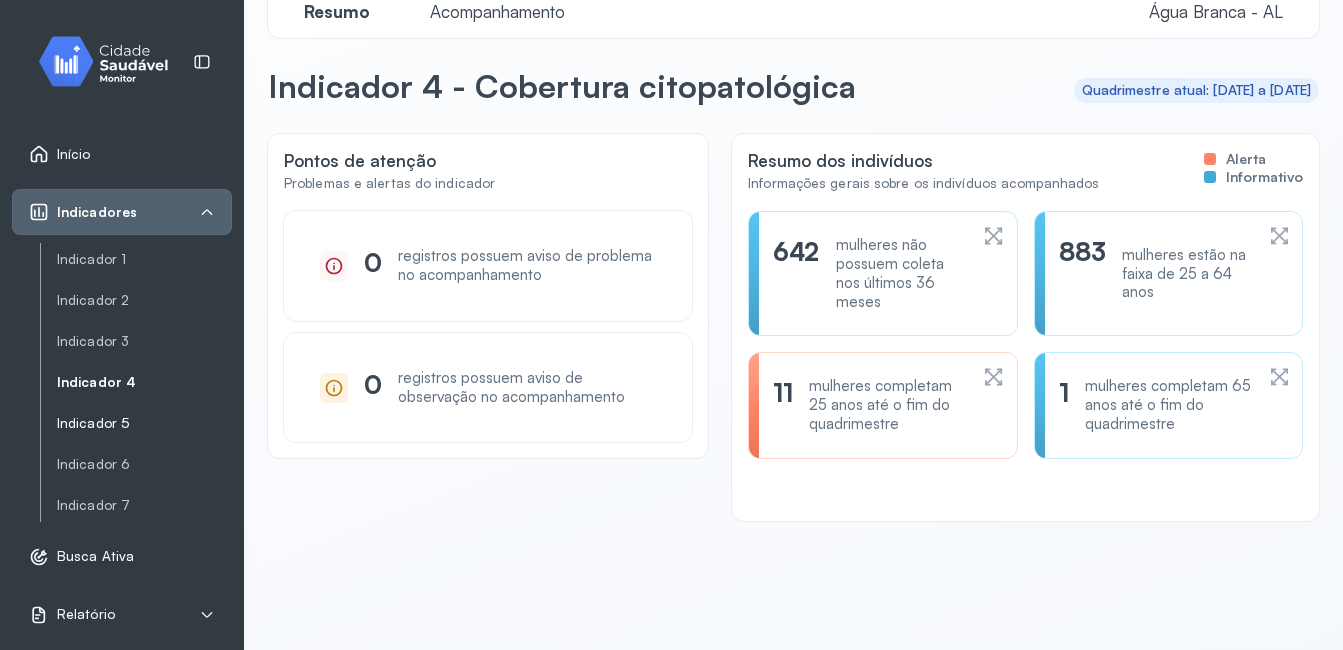 click on "Indicador 5" at bounding box center (144, 423) 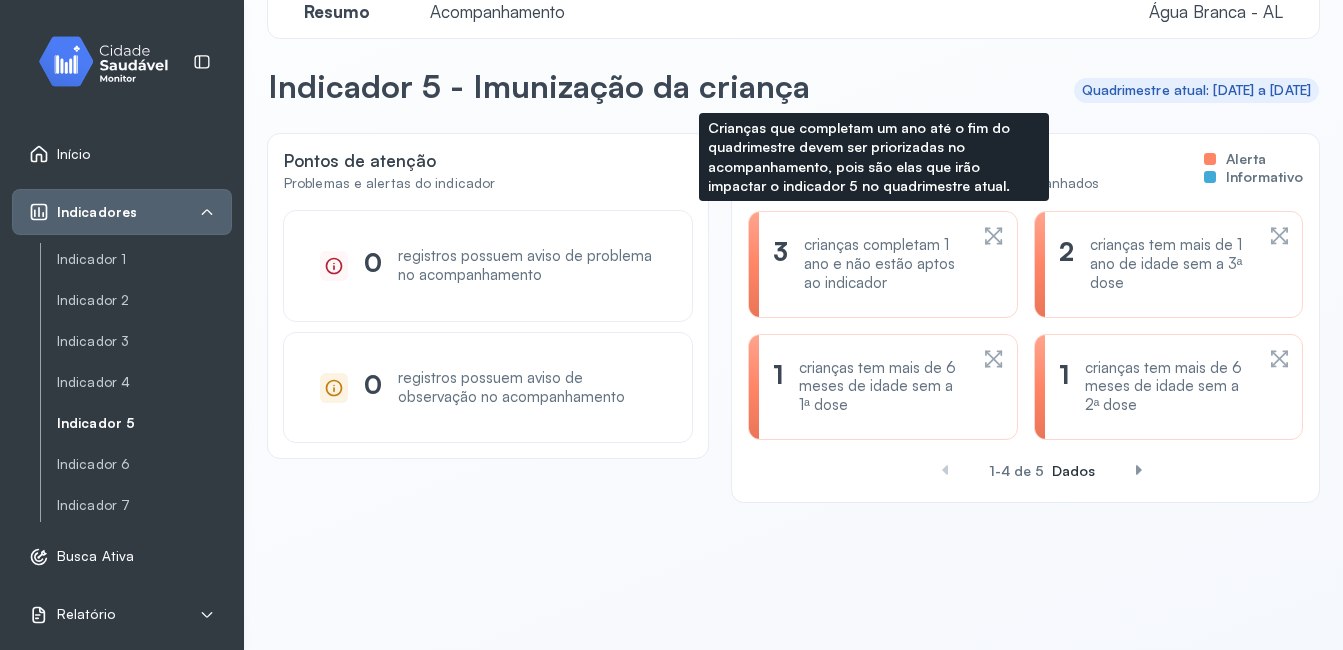 click on "crianças completam 1 ano e não estão aptos ao indicador" at bounding box center (885, 264) 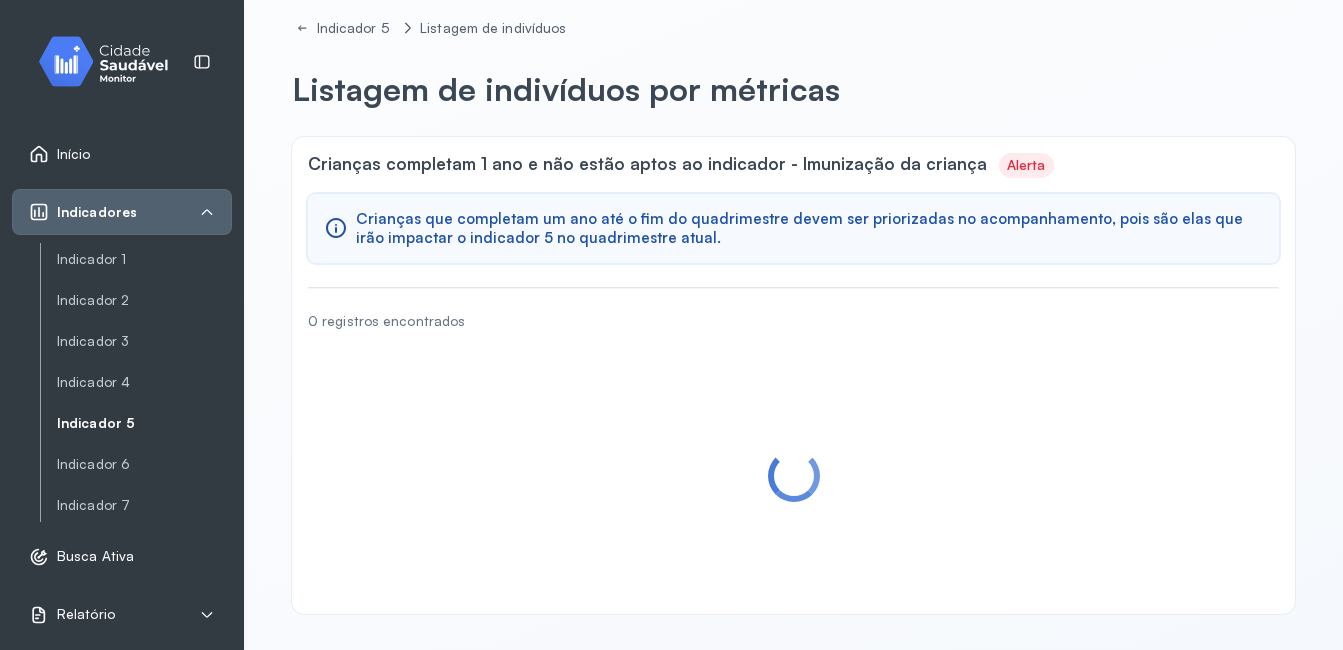 scroll, scrollTop: 0, scrollLeft: 0, axis: both 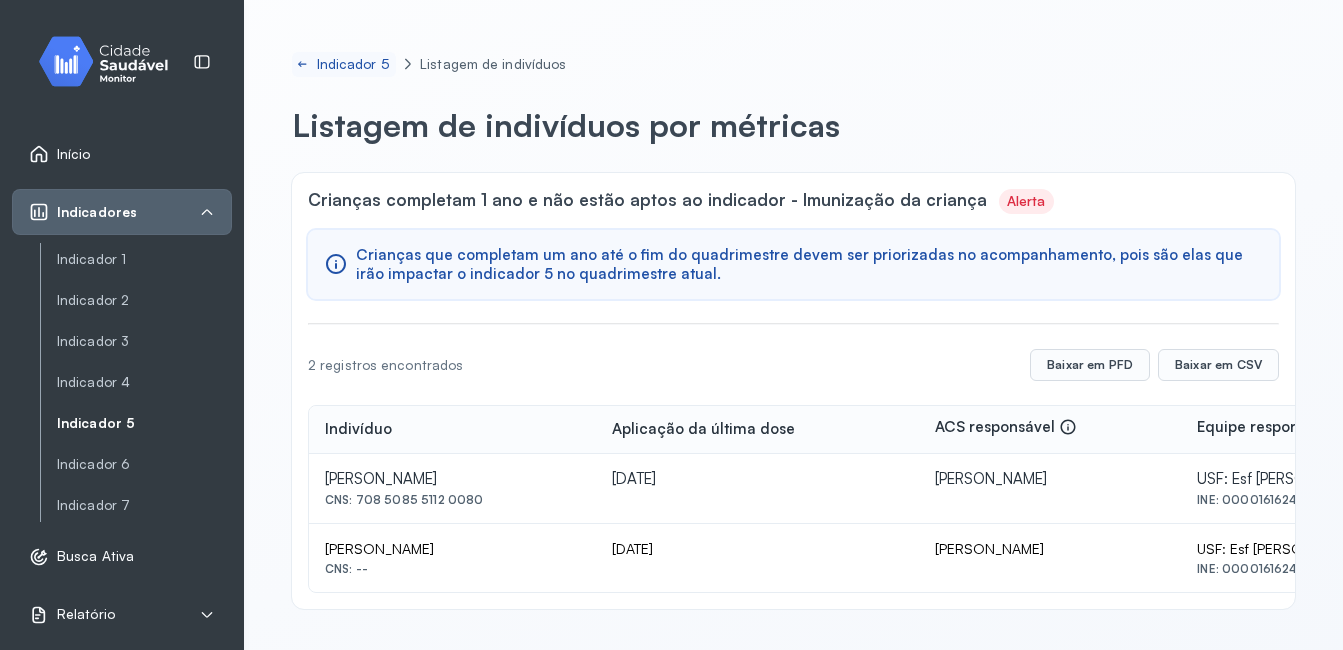 click 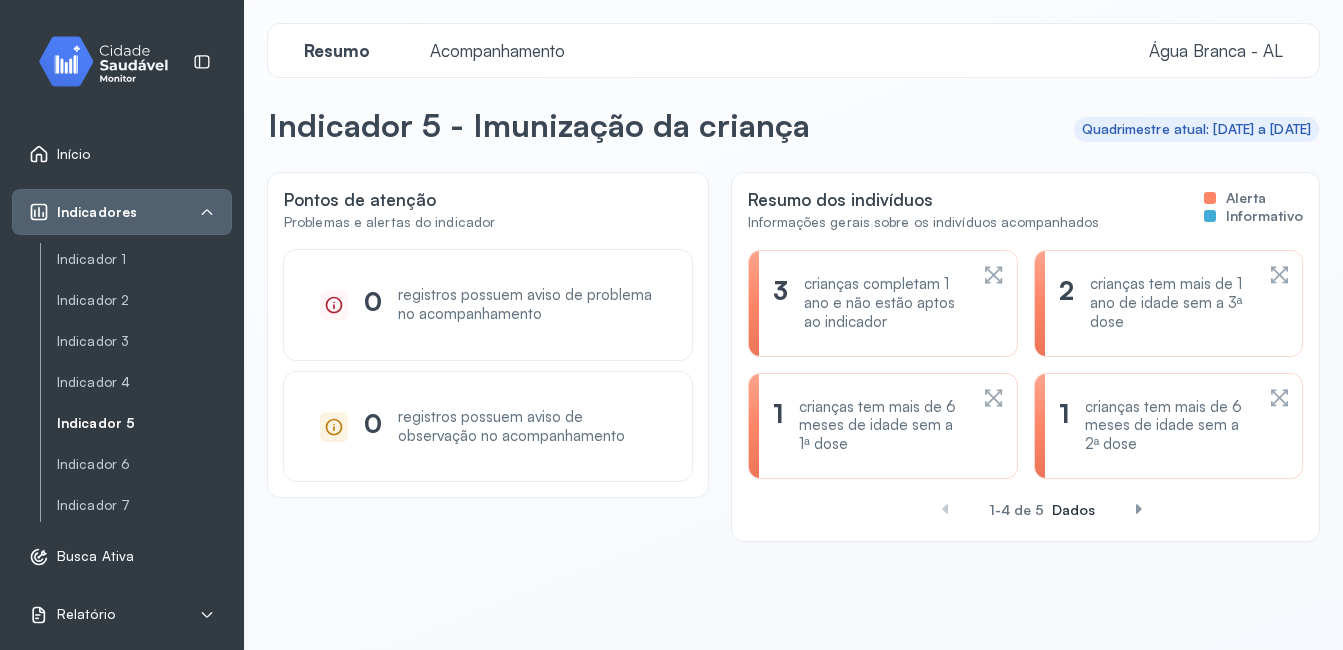 click on "2" at bounding box center (1066, 303) 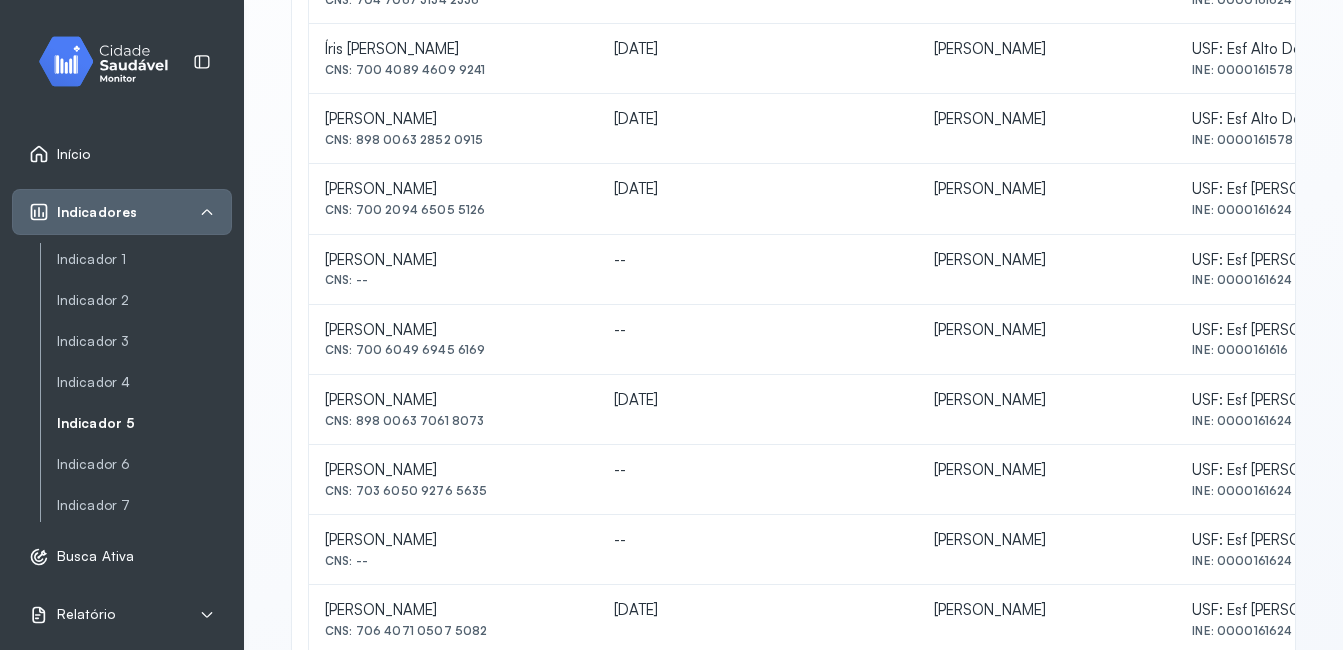 scroll, scrollTop: 696, scrollLeft: 0, axis: vertical 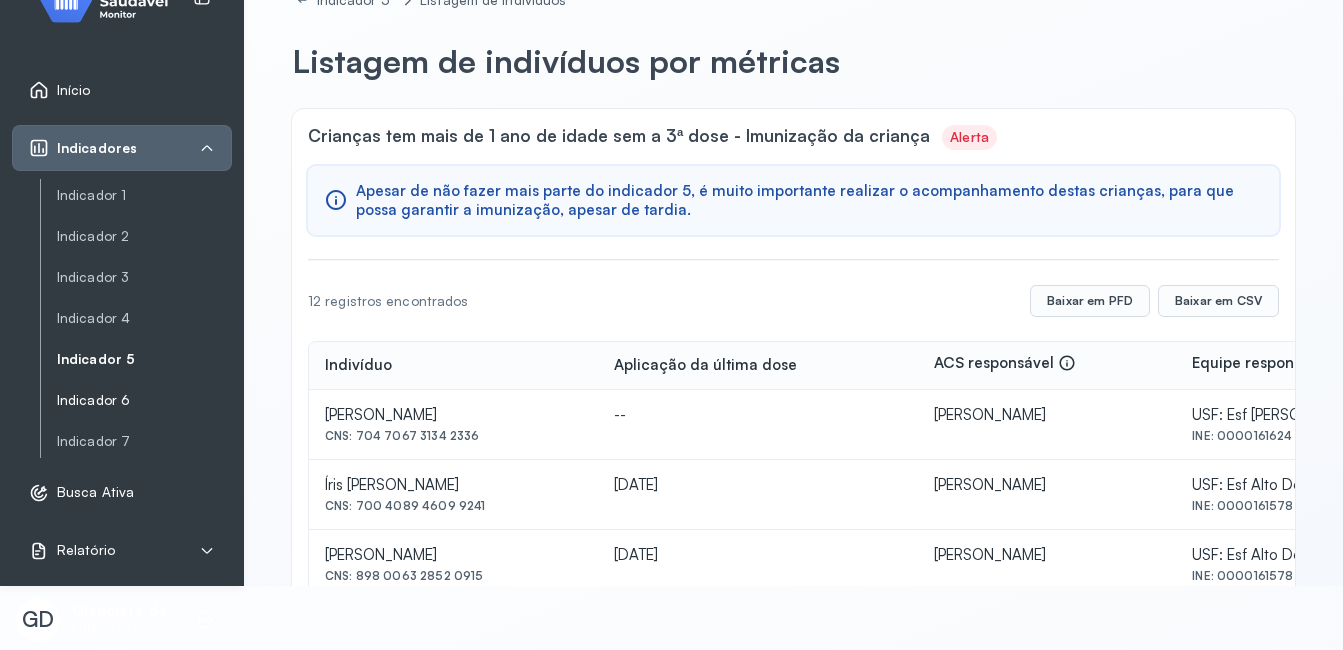 click on "Indicador 6" at bounding box center (144, 400) 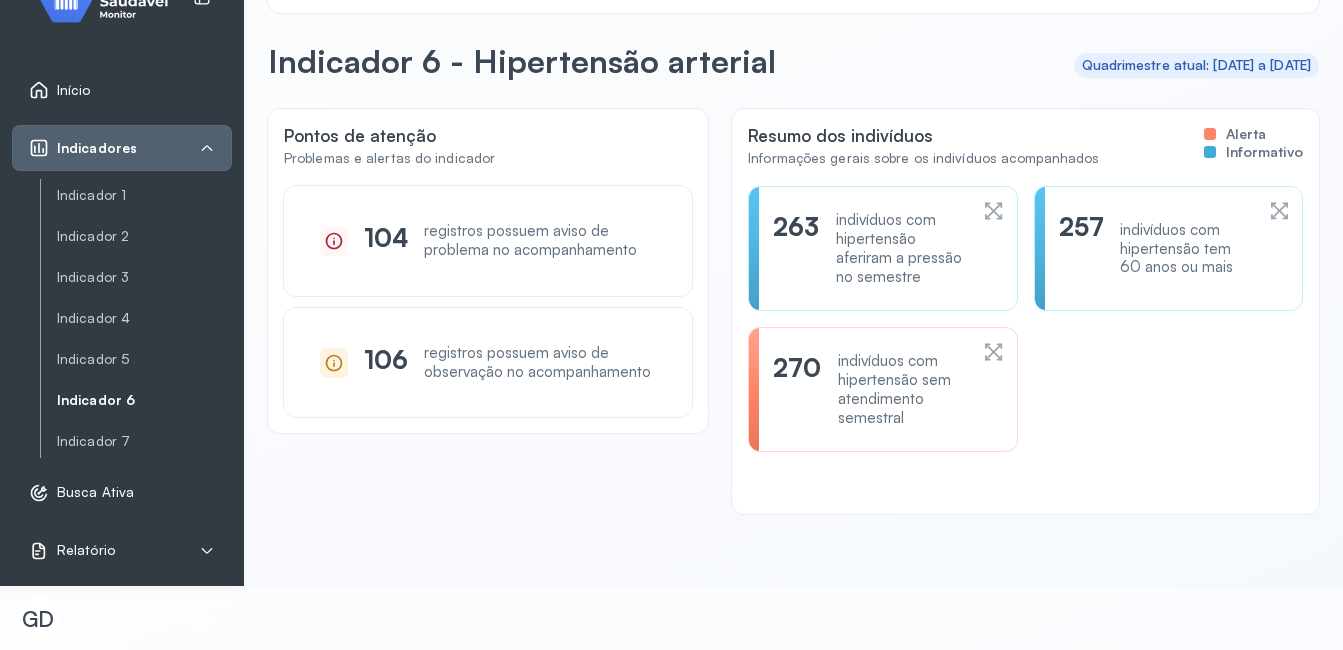 click on "indivíduos com hipertensão sem atendimento semestral" at bounding box center [903, 389] 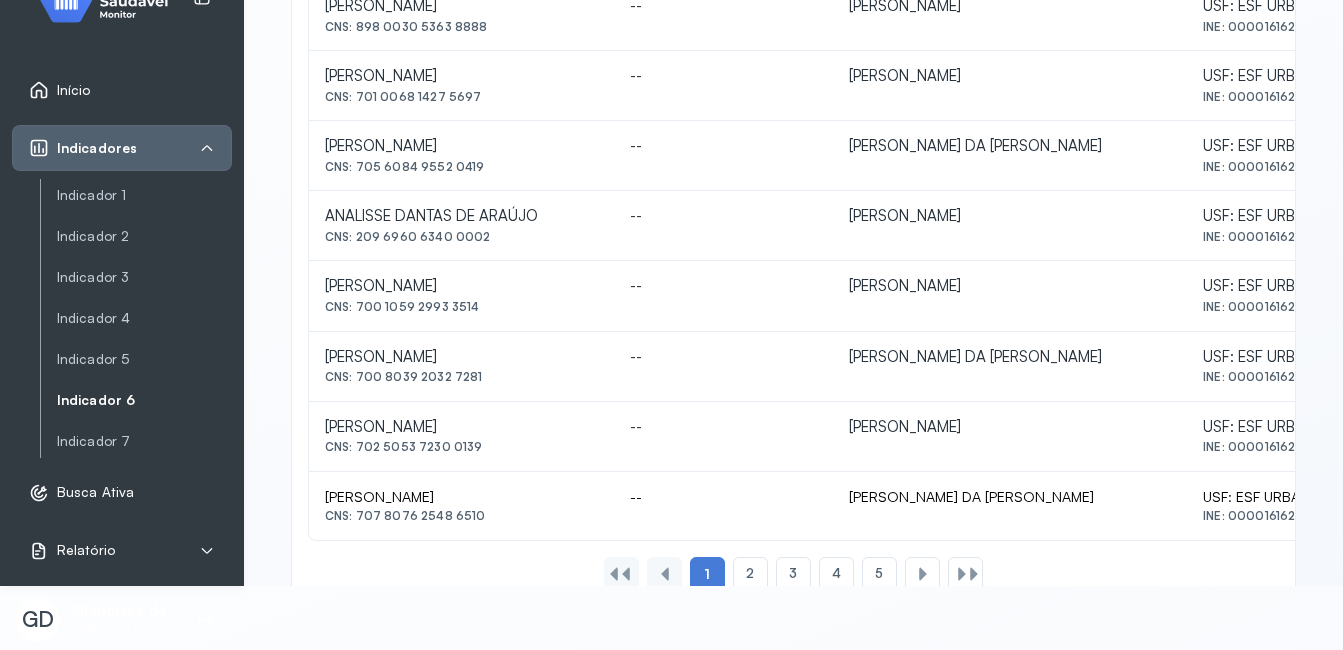 scroll, scrollTop: 973, scrollLeft: 0, axis: vertical 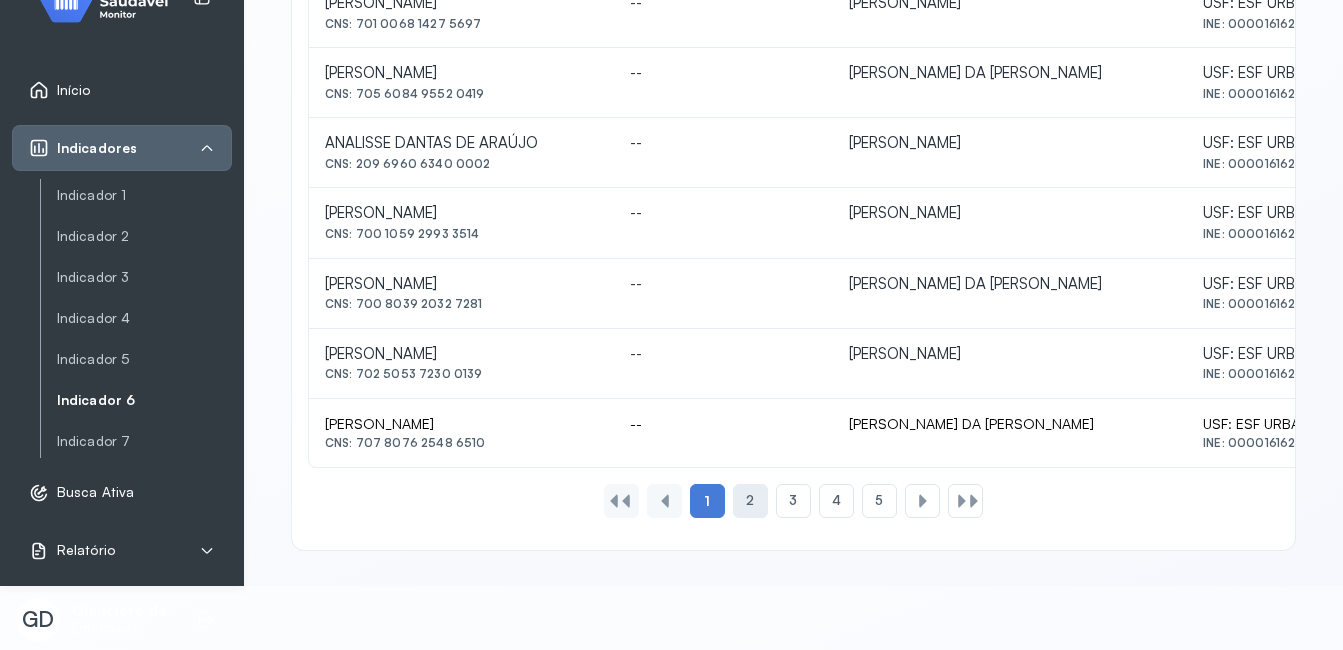 click on "2" at bounding box center (750, 500) 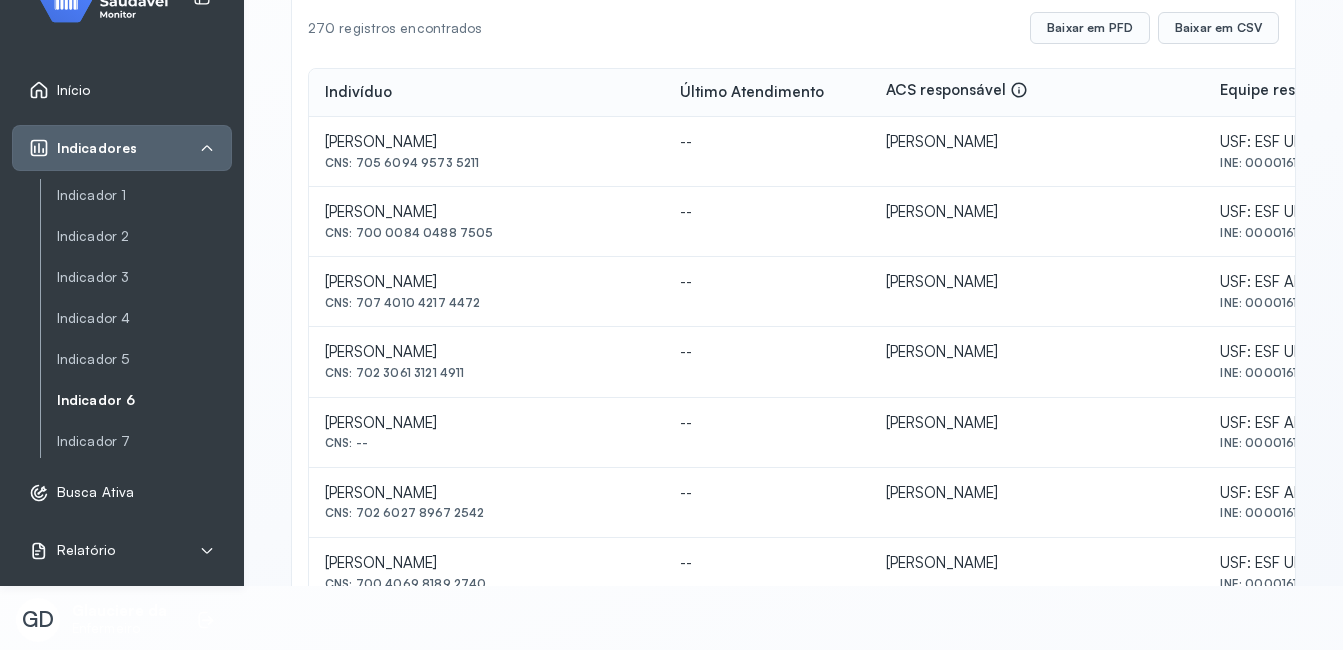 scroll, scrollTop: 173, scrollLeft: 0, axis: vertical 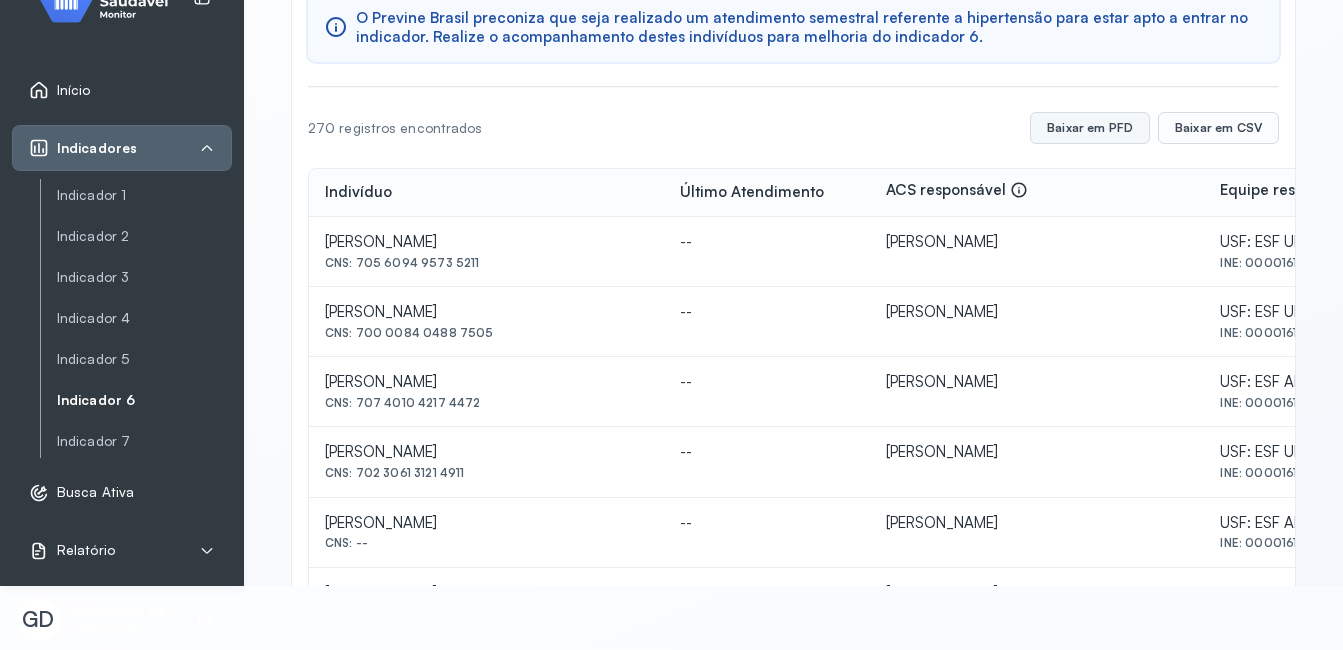 click on "Baixar em PFD" at bounding box center [1090, 128] 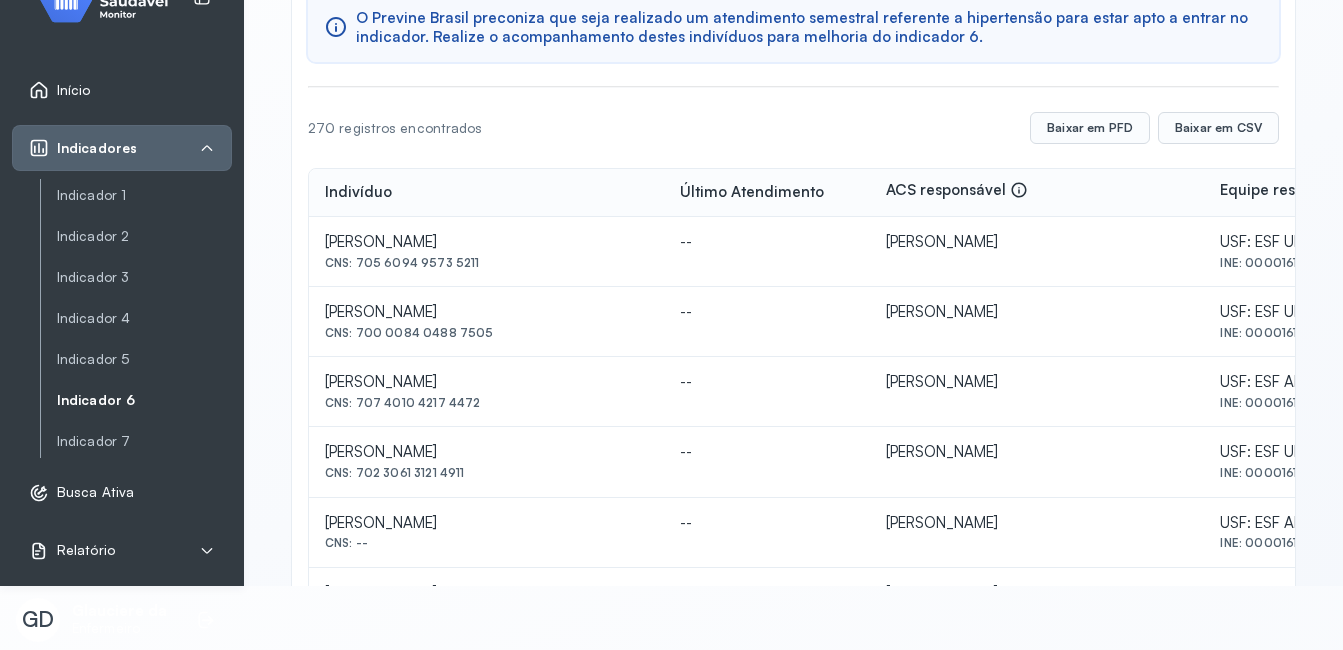 scroll, scrollTop: 0, scrollLeft: 0, axis: both 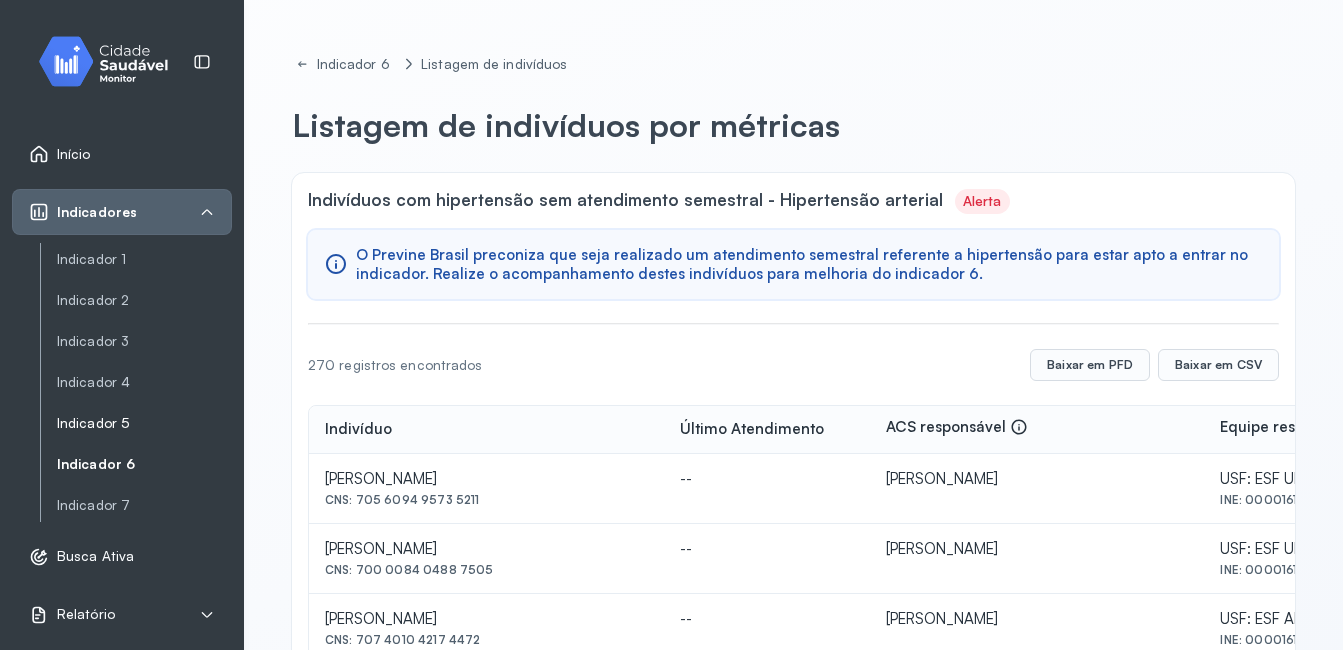 click on "Indicador 5" at bounding box center [144, 423] 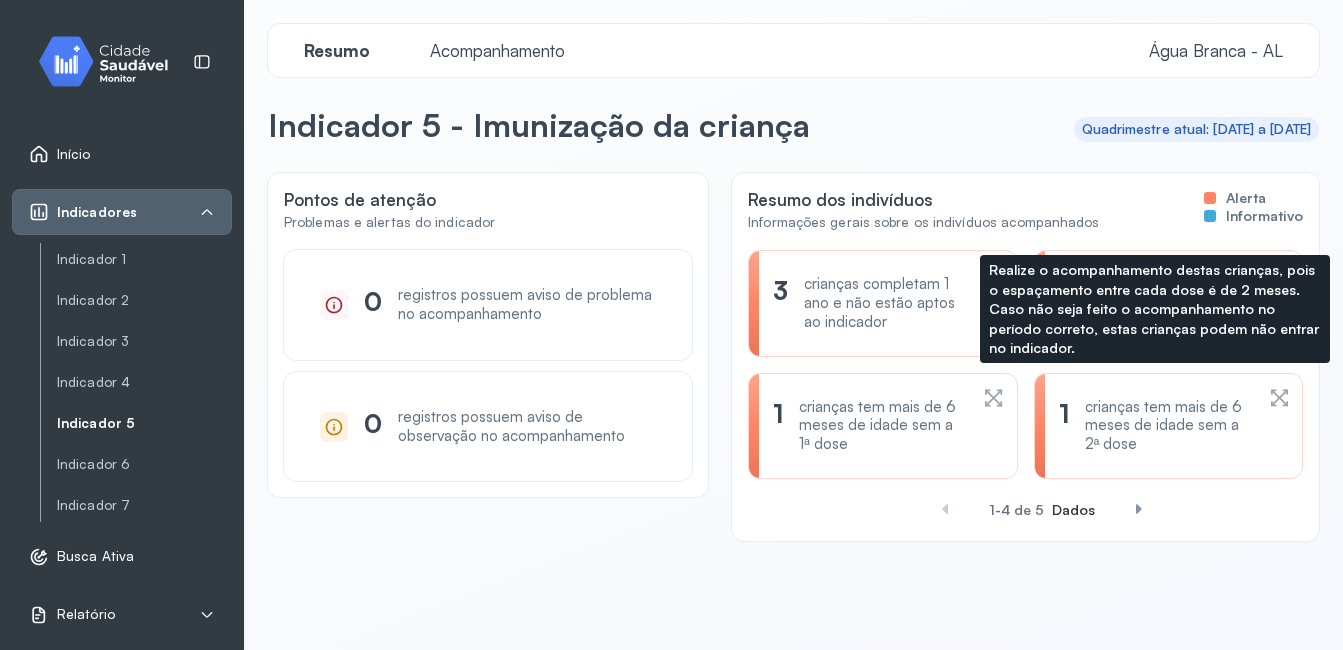 click on "crianças tem mais de 6 meses de idade sem a 2ª dose" at bounding box center (1169, 426) 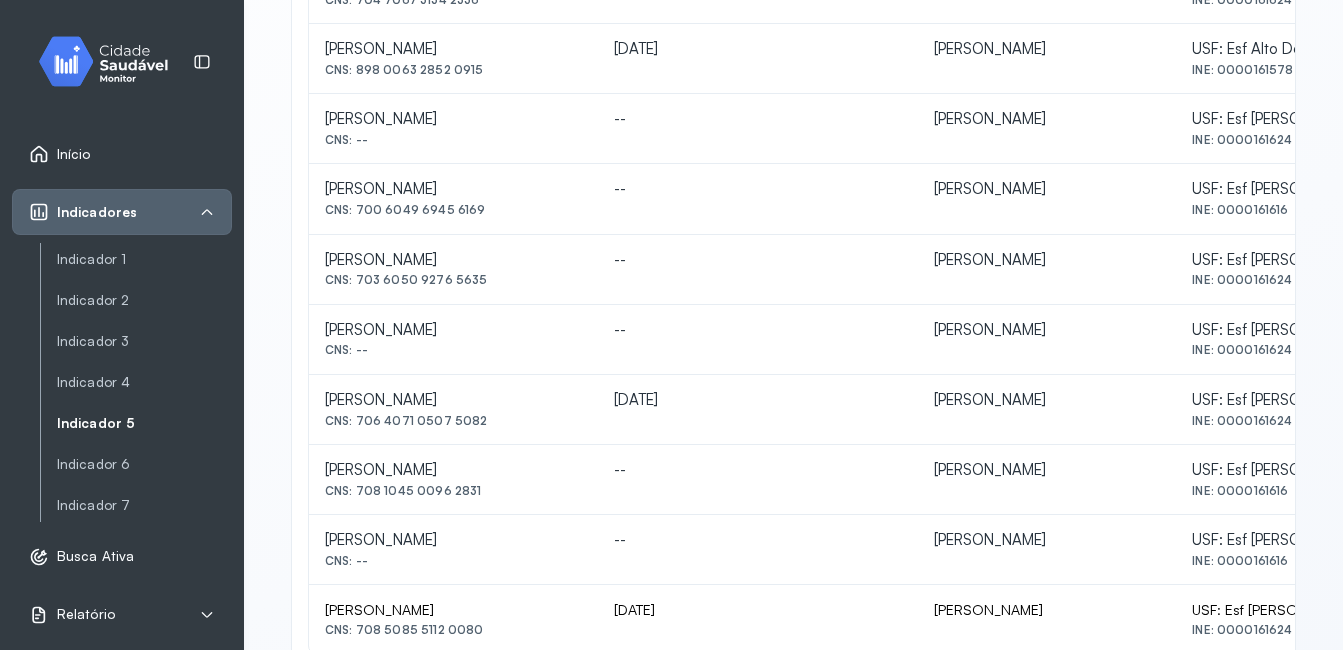 scroll, scrollTop: 556, scrollLeft: 0, axis: vertical 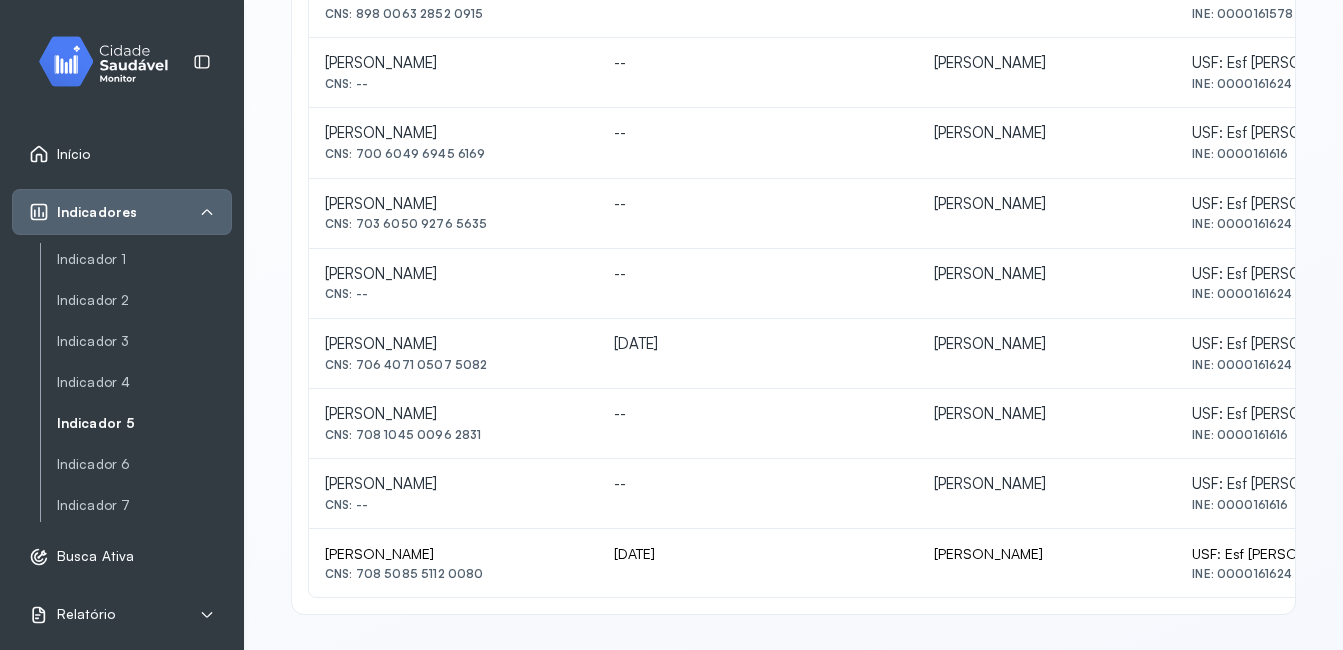 click on "[PERSON_NAME]" at bounding box center [453, 414] 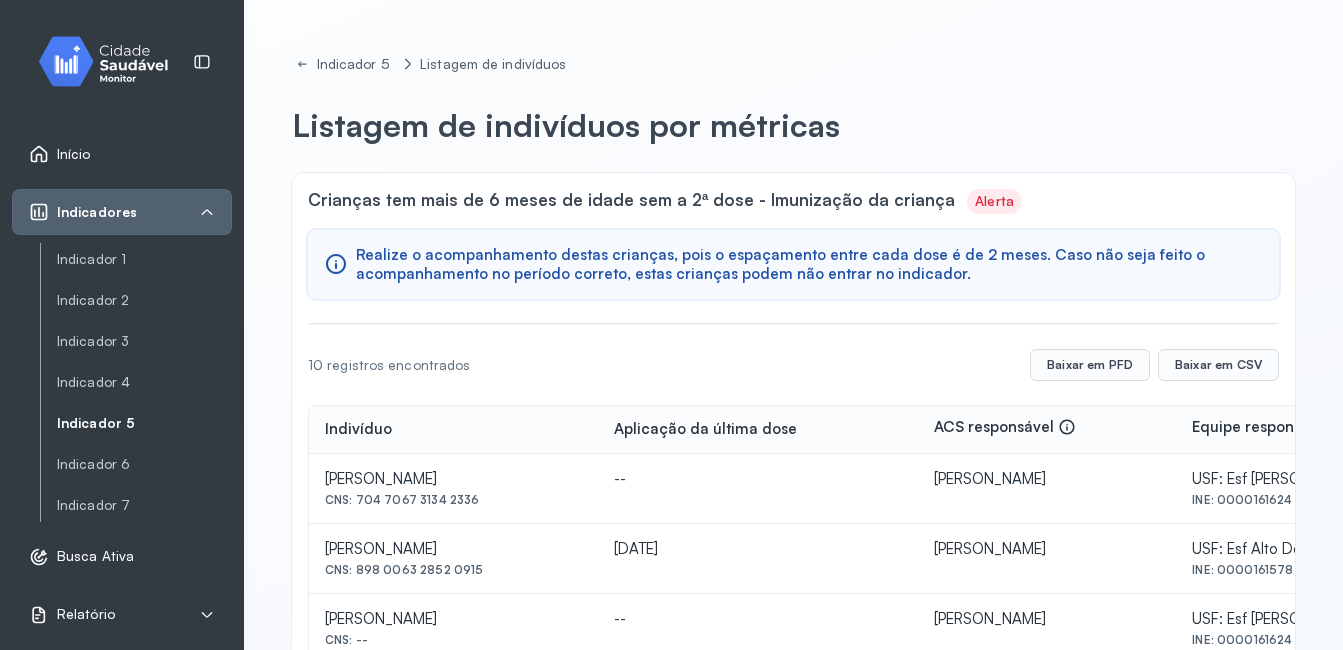 click on "Crianças tem mais de 6 meses de idade sem a 2ª dose - Imunização da criança Alerta Realize o acompanhamento destas crianças, pois o espaçamento entre cada dose é de 2 meses. Caso não seja feito o acompanhamento no período correto, estas crianças podem não entrar no indicador. 10 registros encontrados  Baixar em [GEOGRAPHIC_DATA] em CSV Indivíduo Aplicação da última dose ACS responsável  Equipe responsável  [PERSON_NAME]  CNS: 704 7067 3134 2336 -- [PERSON_NAME]  USF: [PERSON_NAME]  INE: 0000161624 [PERSON_NAME]  CNS: 898 0063 2852 0915 [DATE] [PERSON_NAME]  USF: Esf Alto Dos Coelhos  INE: 0000161578 [PERSON_NAME]  CNS: -- -- [PERSON_NAME]  USF: [PERSON_NAME]  INE: 0000161624 [PERSON_NAME]  CNS: 700 6049 6945 6169 -- [PERSON_NAME]  USF: Esf Urbano I  INE: 0000161616 [PERSON_NAME]  CNS: 703 6050 9276 5635 -- [PERSON_NAME]  USF: Esf Urbano Ii  CNS: -- --" 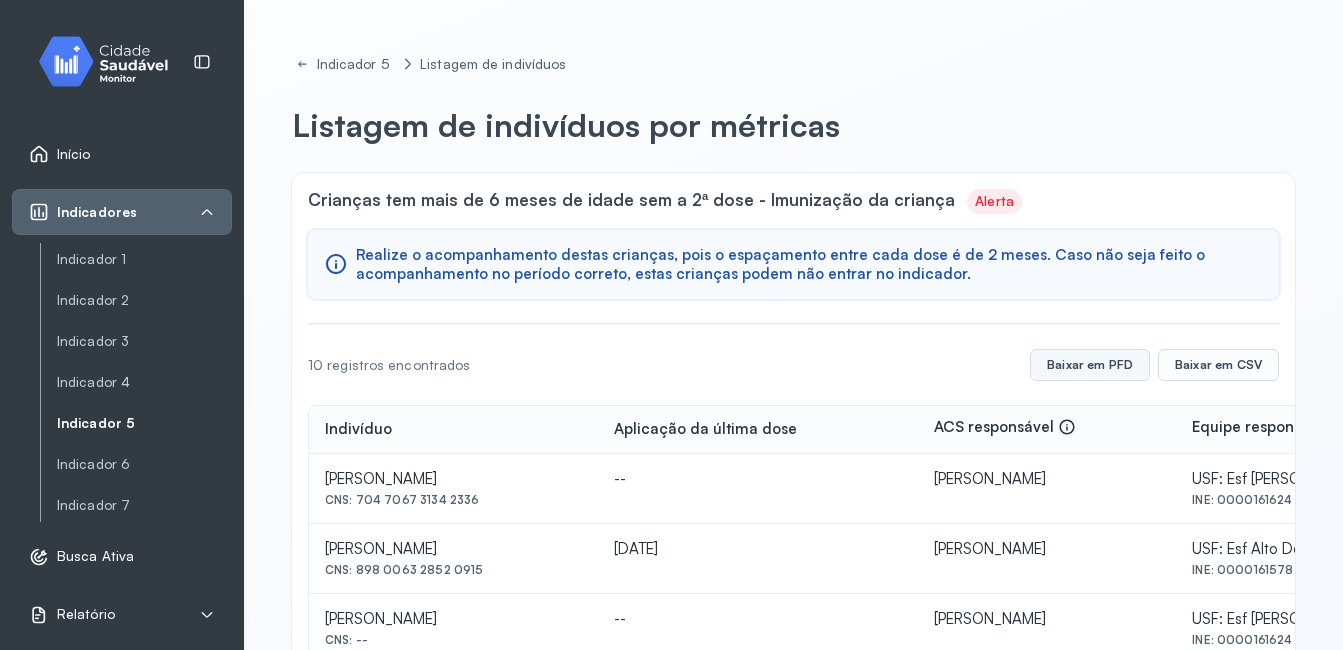 click on "Baixar em PFD" at bounding box center (1090, 365) 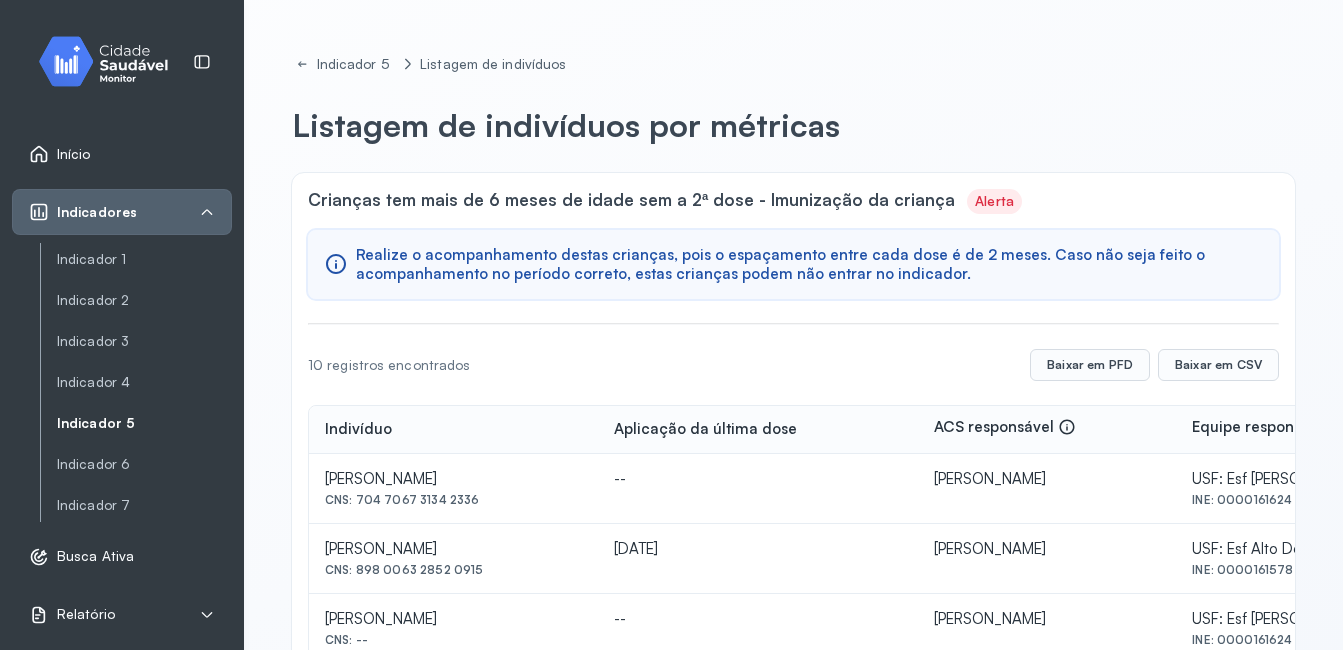 scroll, scrollTop: 556, scrollLeft: 0, axis: vertical 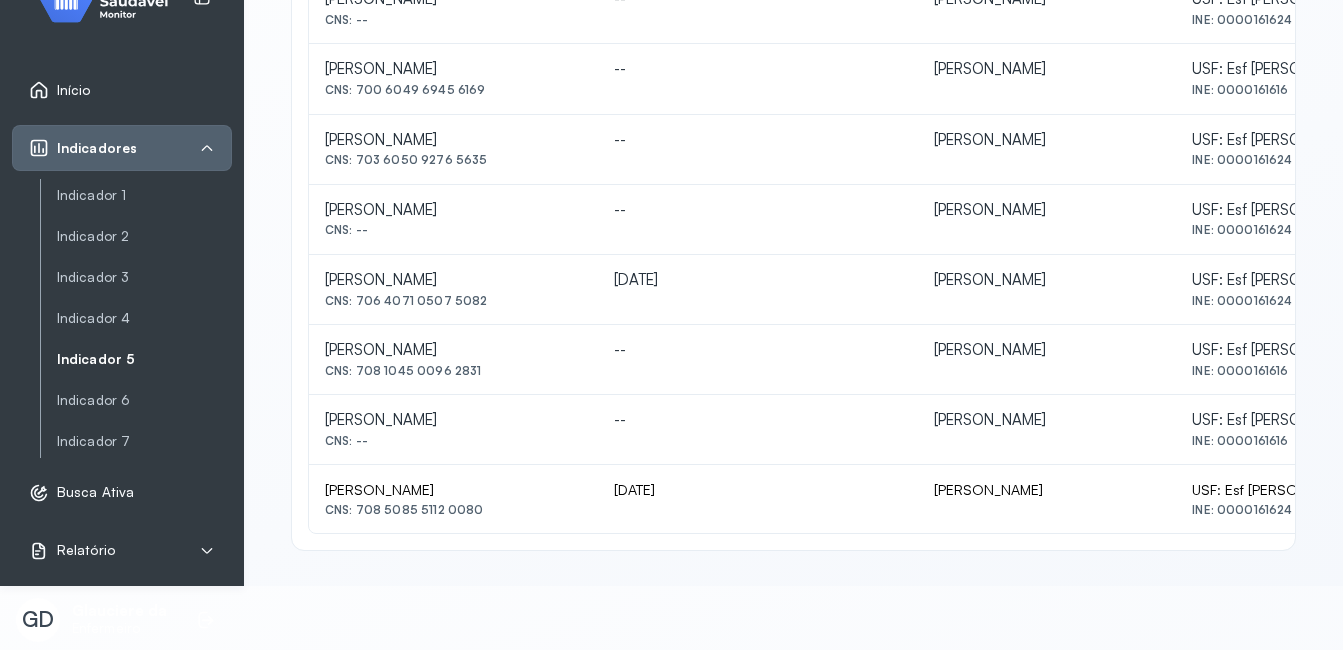 drag, startPoint x: 326, startPoint y: 544, endPoint x: 434, endPoint y: 545, distance: 108.00463 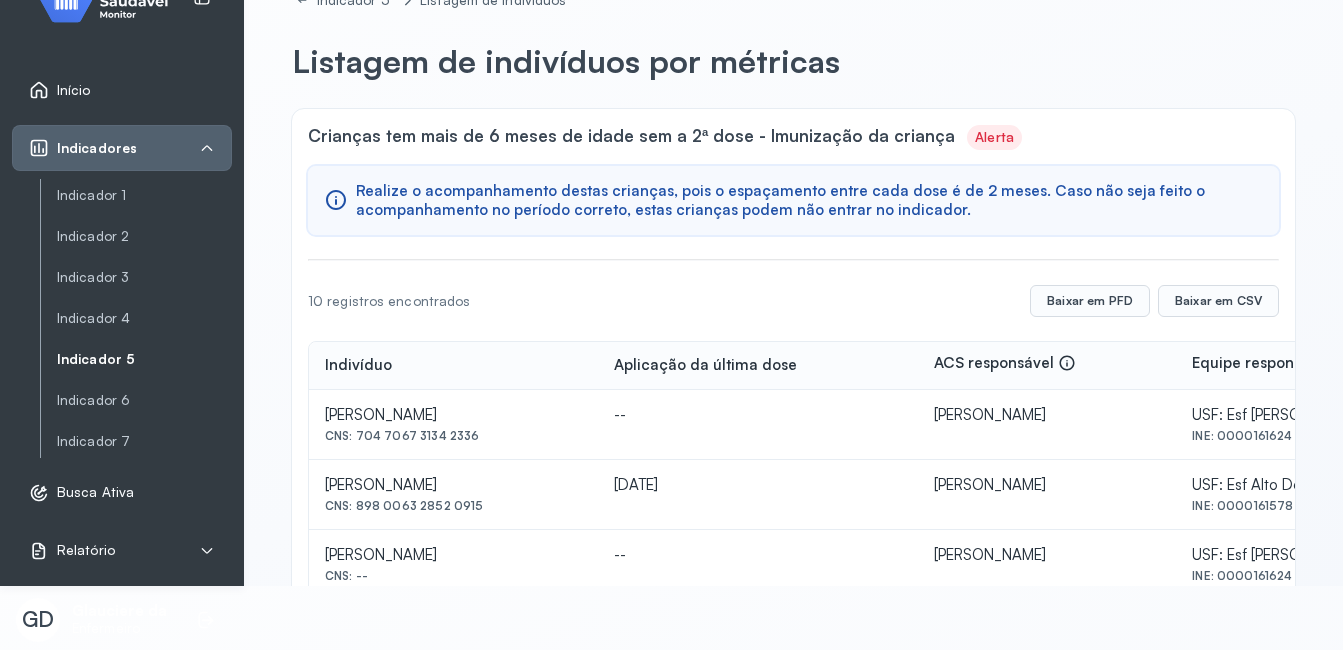 scroll, scrollTop: 0, scrollLeft: 0, axis: both 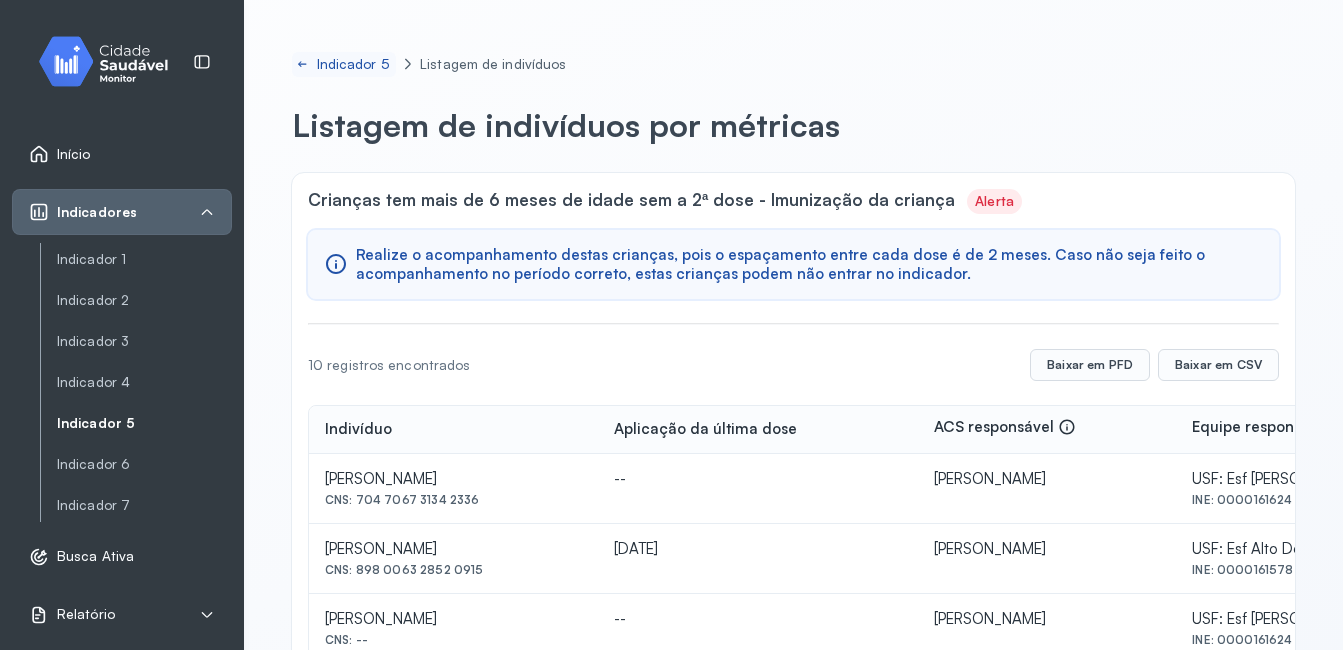 click 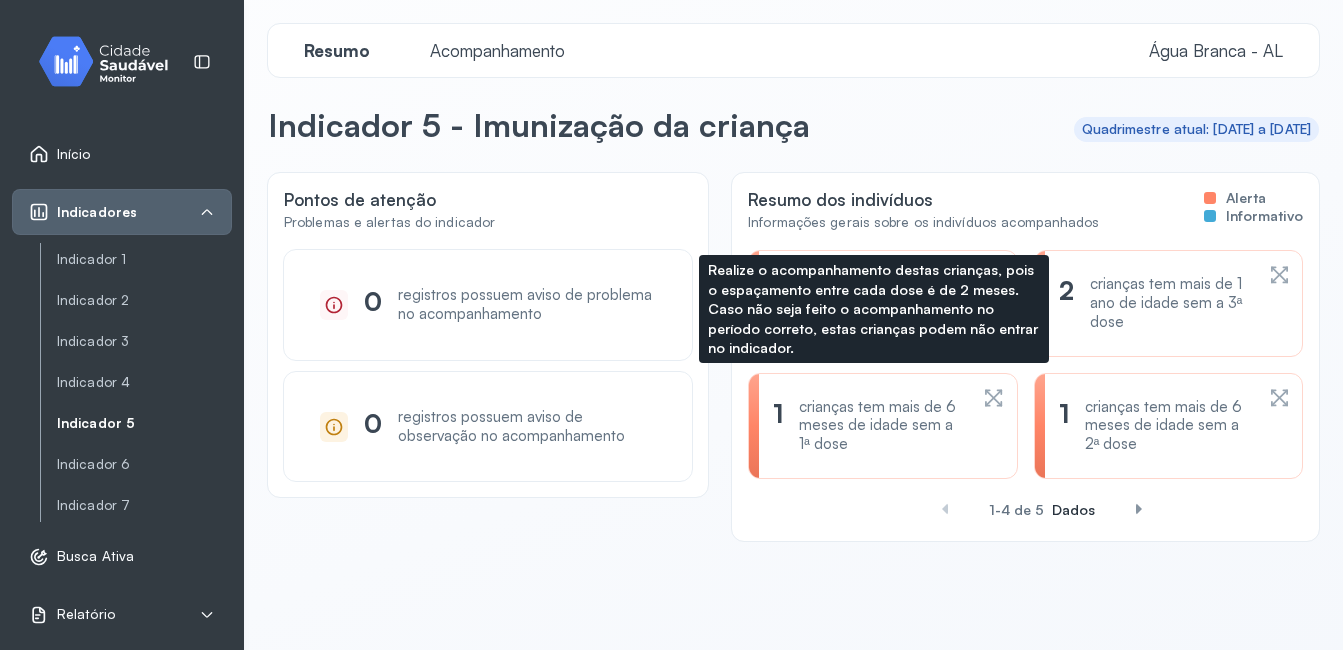 click on "crianças tem mais de 6 meses de idade sem a 1ª dose" at bounding box center [883, 426] 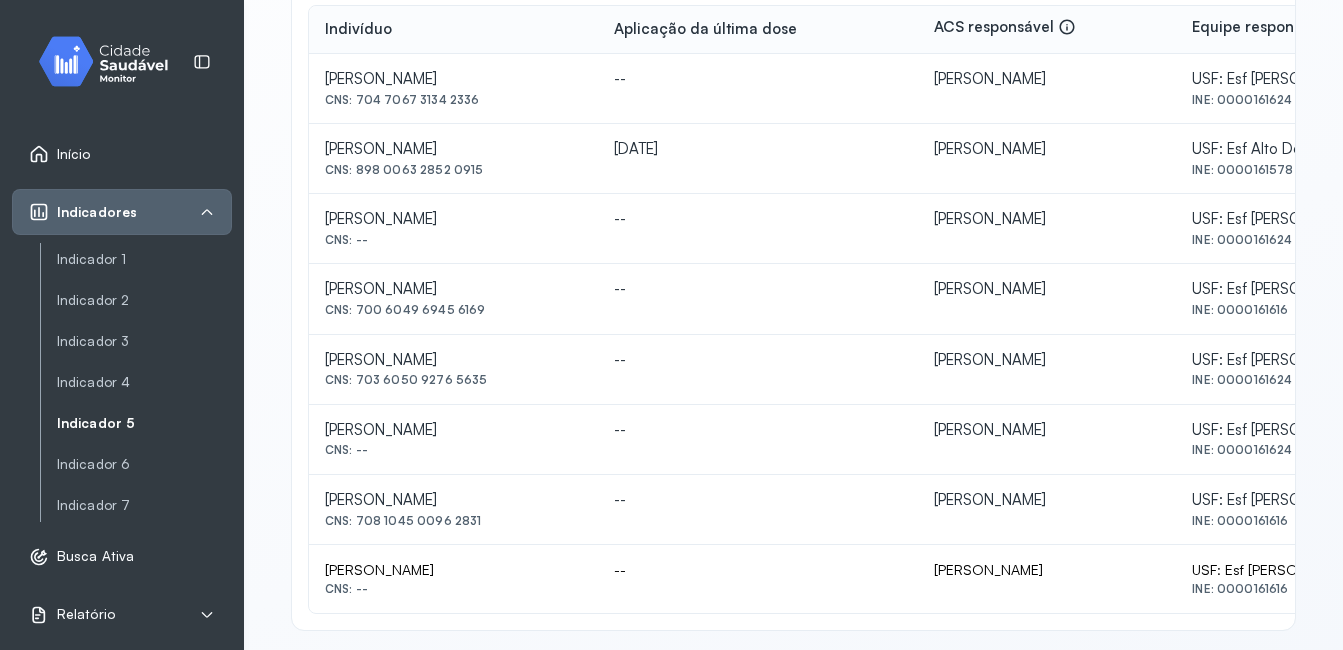 scroll, scrollTop: 416, scrollLeft: 0, axis: vertical 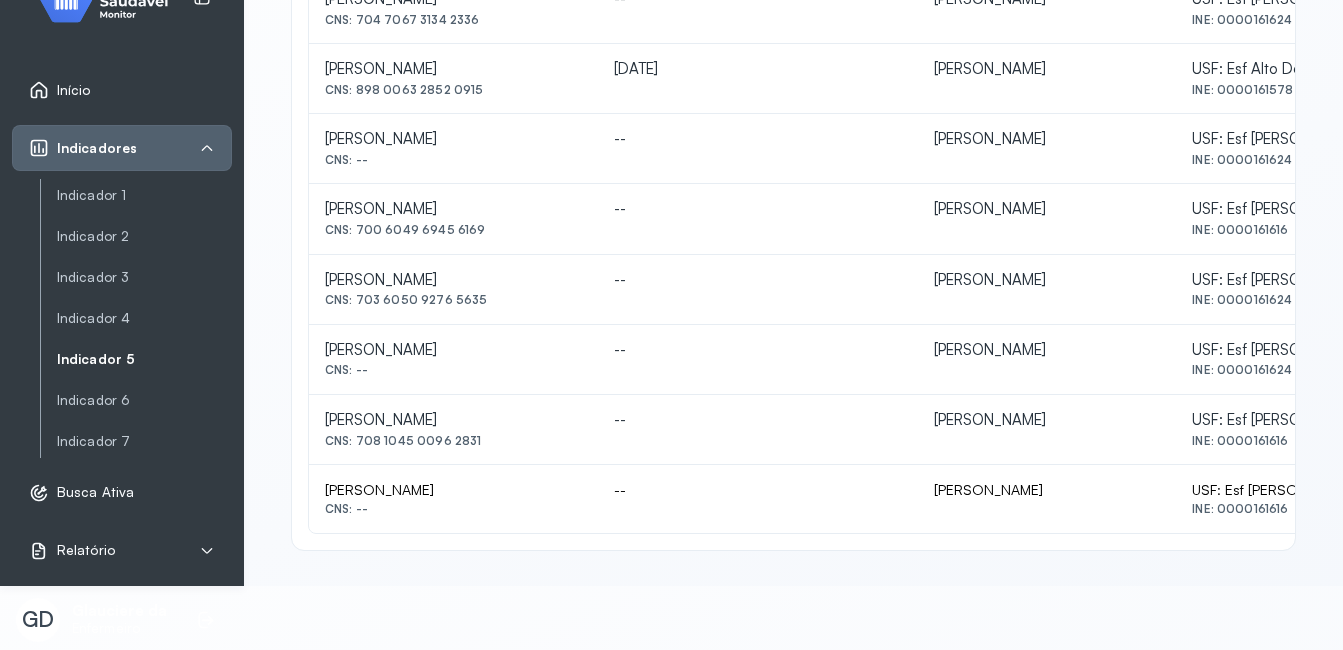 drag, startPoint x: 325, startPoint y: 495, endPoint x: 558, endPoint y: 486, distance: 233.17375 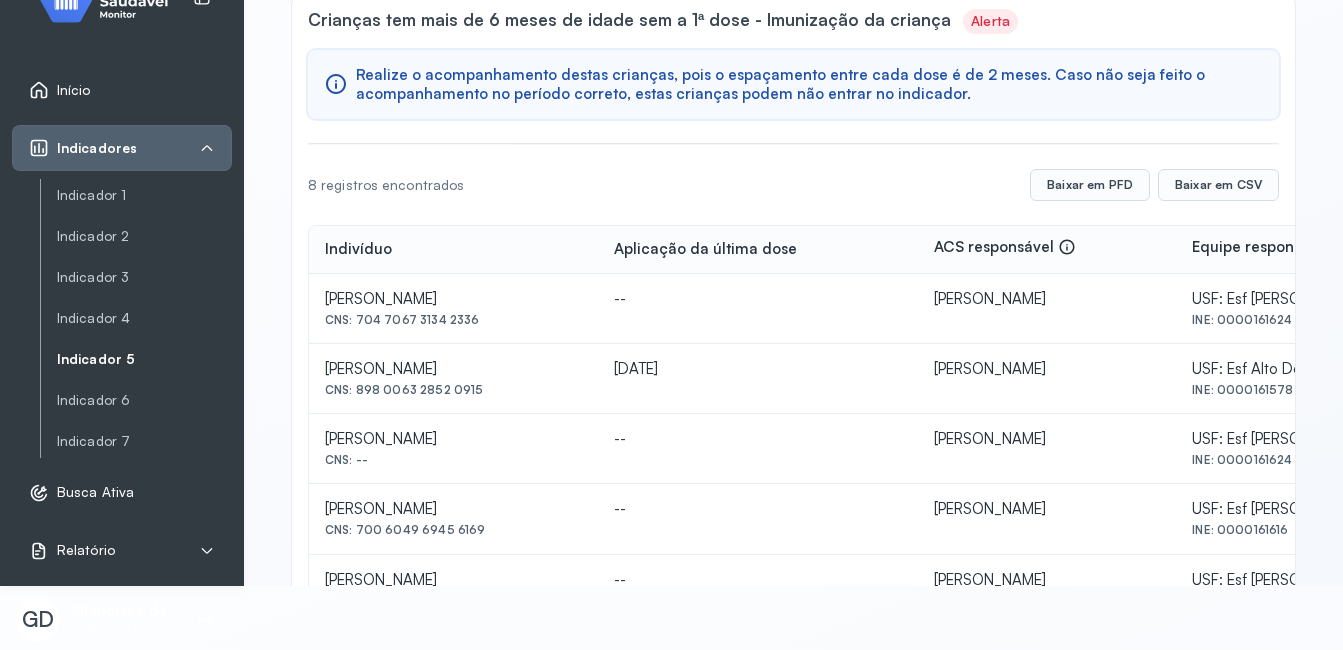 scroll, scrollTop: 0, scrollLeft: 0, axis: both 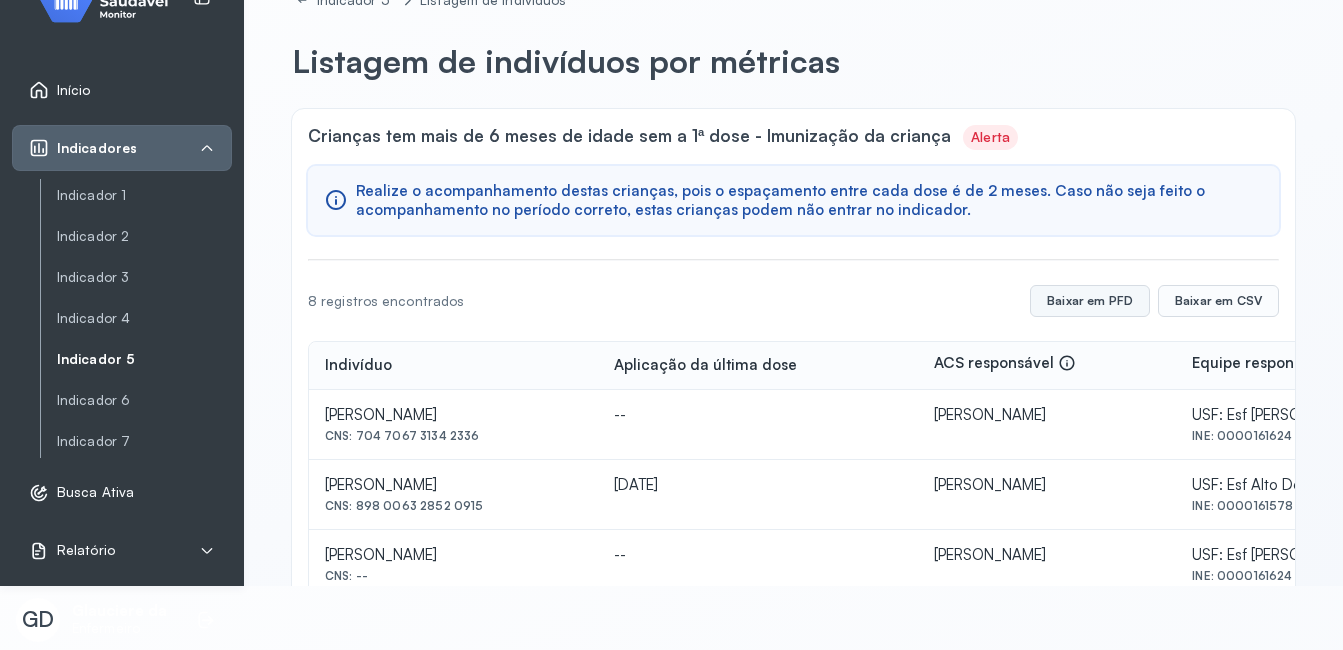 click on "Baixar em PFD" at bounding box center [1090, 301] 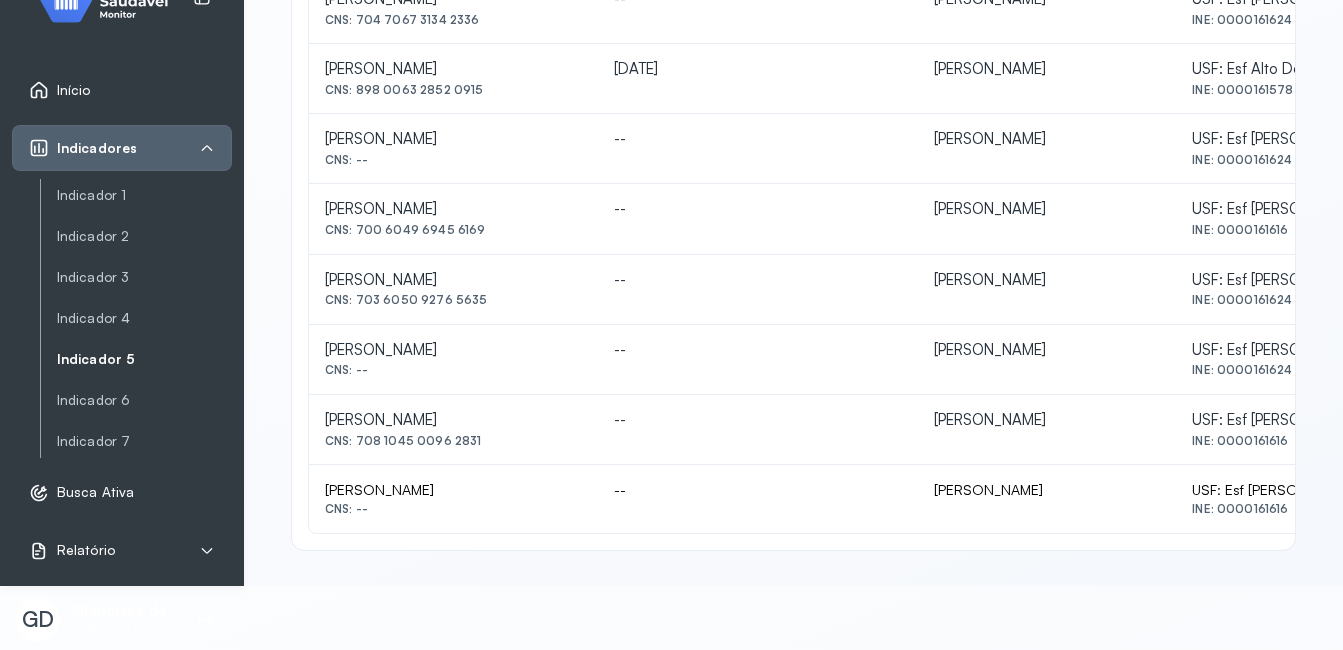 scroll, scrollTop: 0, scrollLeft: 0, axis: both 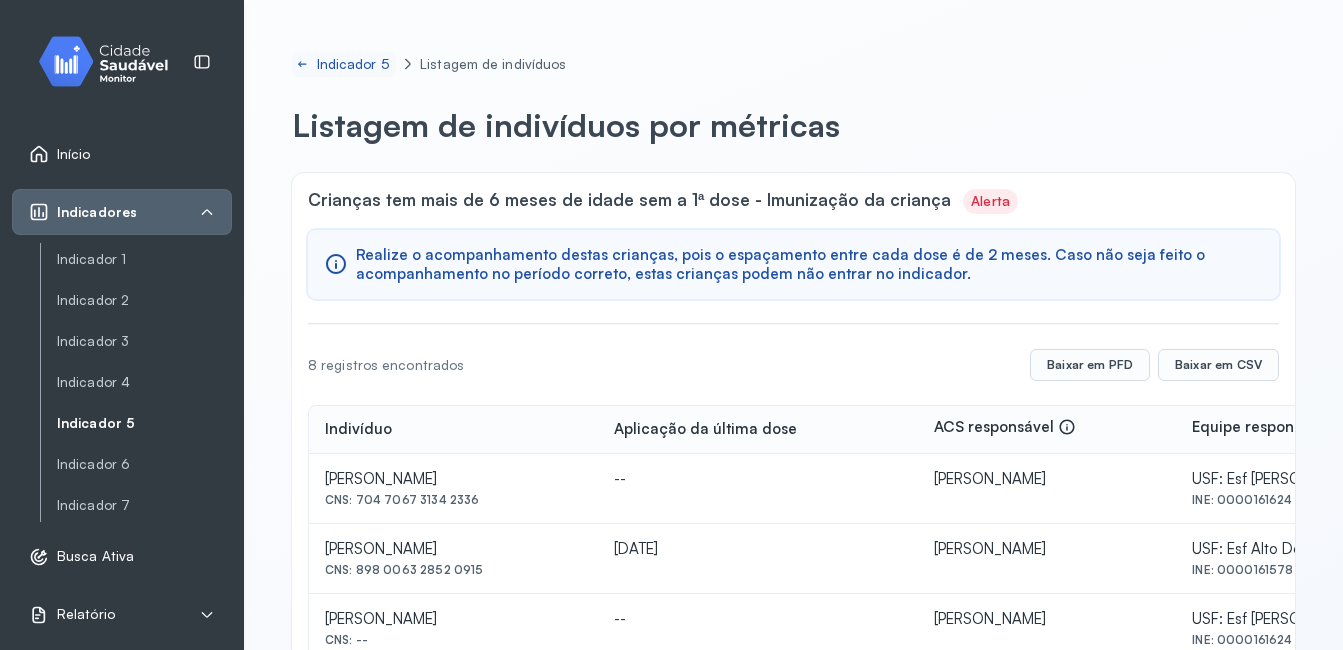 click 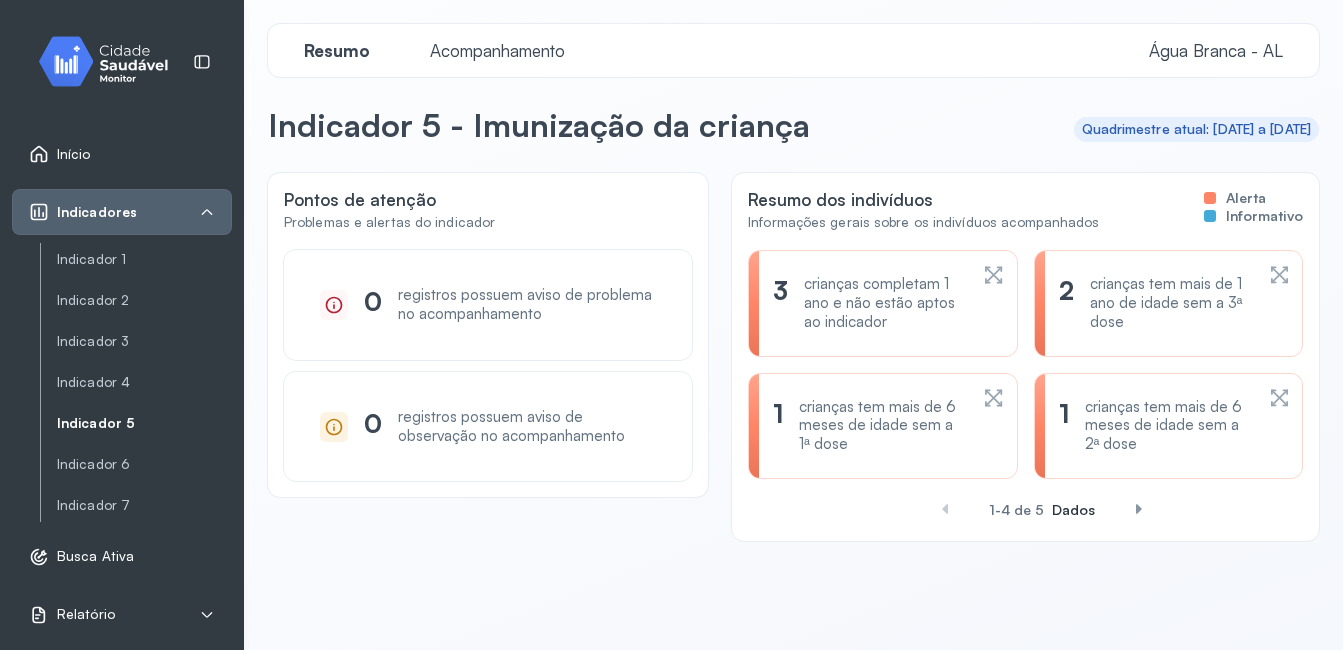 click on "crianças tem mais de 1 ano de idade sem a 3ª dose" at bounding box center (1171, 303) 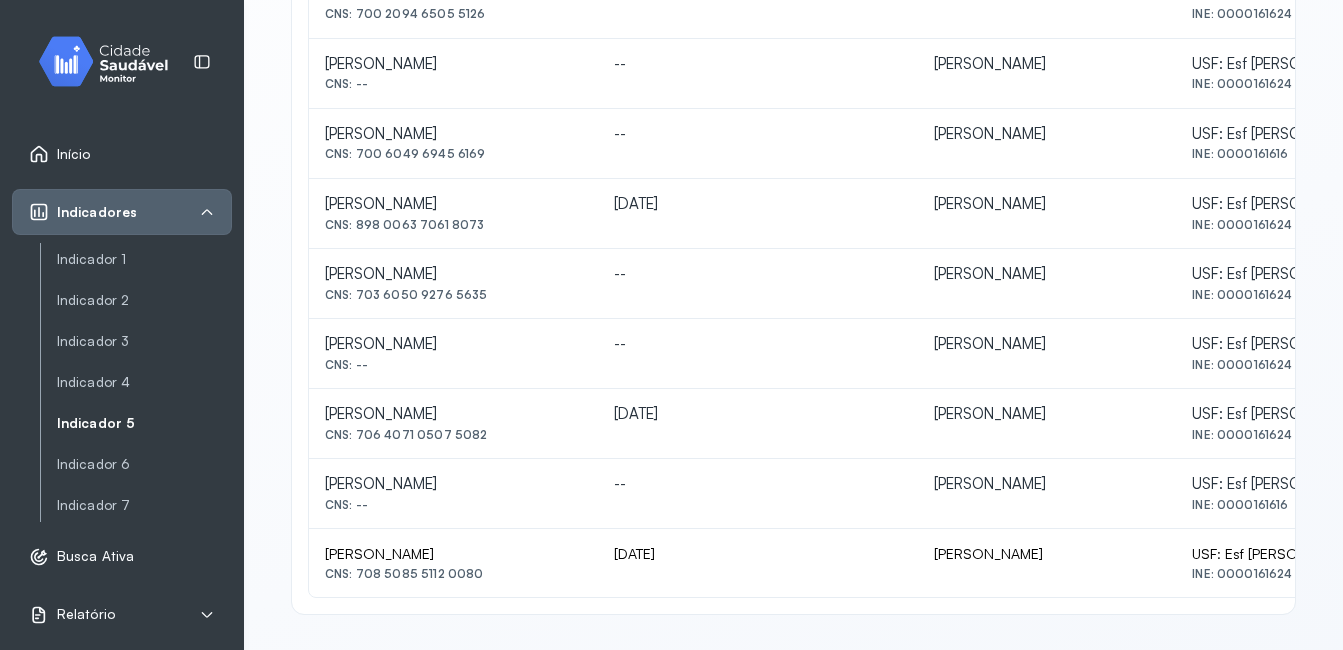 scroll, scrollTop: 0, scrollLeft: 0, axis: both 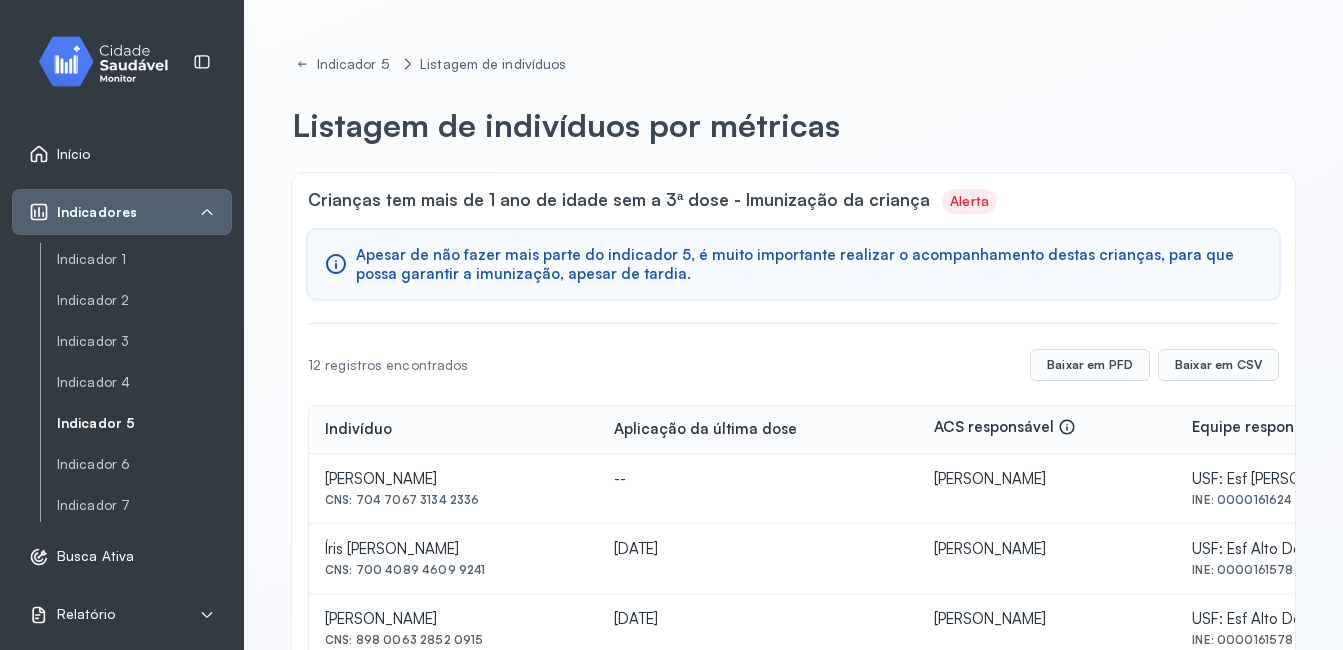 click on "Indicador 5 Listagem de indivíduos Listagem de indivíduos por métricas Crianças tem mais de 1 ano de idade sem a 3ª dose - Imunização da criança Alerta Apesar de não fazer mais parte do indicador 5, é muito importante realizar o acompanhamento destas crianças, para que possa garantir a imunização, apesar de tardia. 12 registros encontrados  Baixar em PFD Baixar em CSV Indivíduo Aplicação da última dose ACS responsável  Equipe responsável  [PERSON_NAME]  CNS: 704 7067 3134 2336 -- [PERSON_NAME]  USF: Esf Urbano Ii  INE: 0000161624 [PERSON_NAME]  CNS: 700 4089 4609 9241 [DATE] [PERSON_NAME]  USF: Esf Alto Dos Coelhos  INE: 0000161578 [PERSON_NAME]  CNS: 898 0063 2852 0915 [DATE] [PERSON_NAME]  USF: Esf Alto Dos Coelhos  INE: 0000161578 [PERSON_NAME]  CNS: 700 2094 6505 5126 [DATE] [PERSON_NAME]  USF: [PERSON_NAME]  INE: 0000161624  CNS: -- -- -- --" 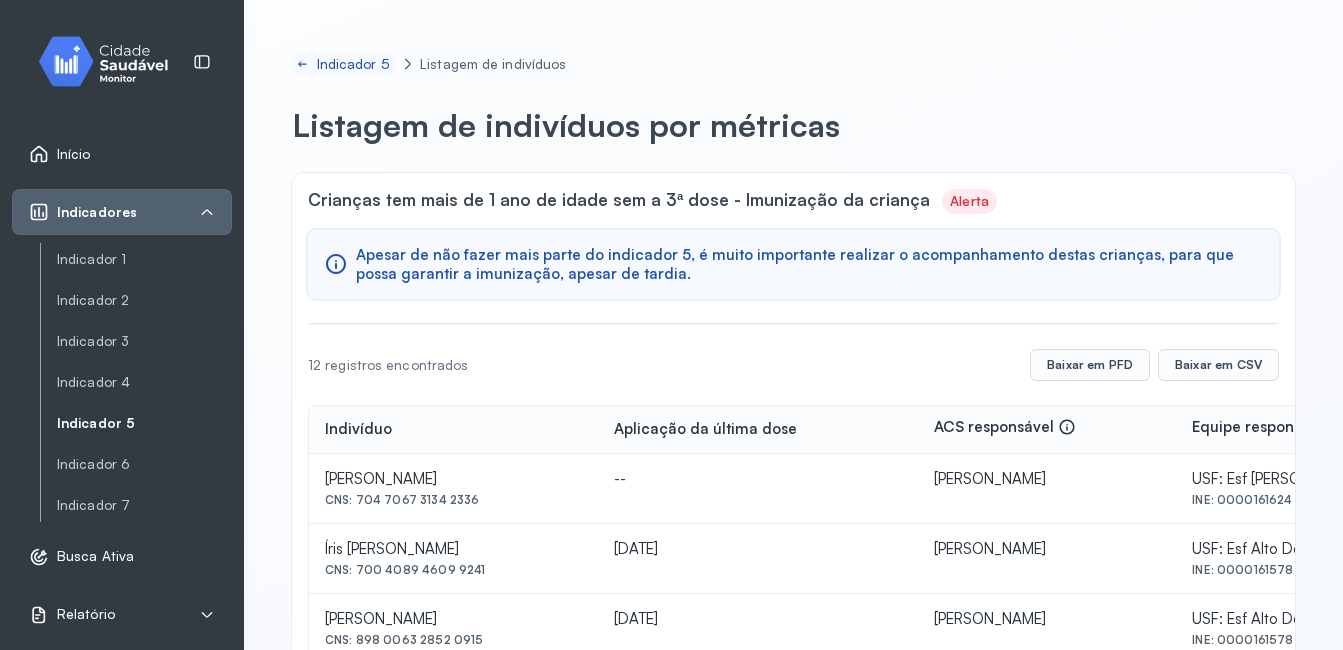 click 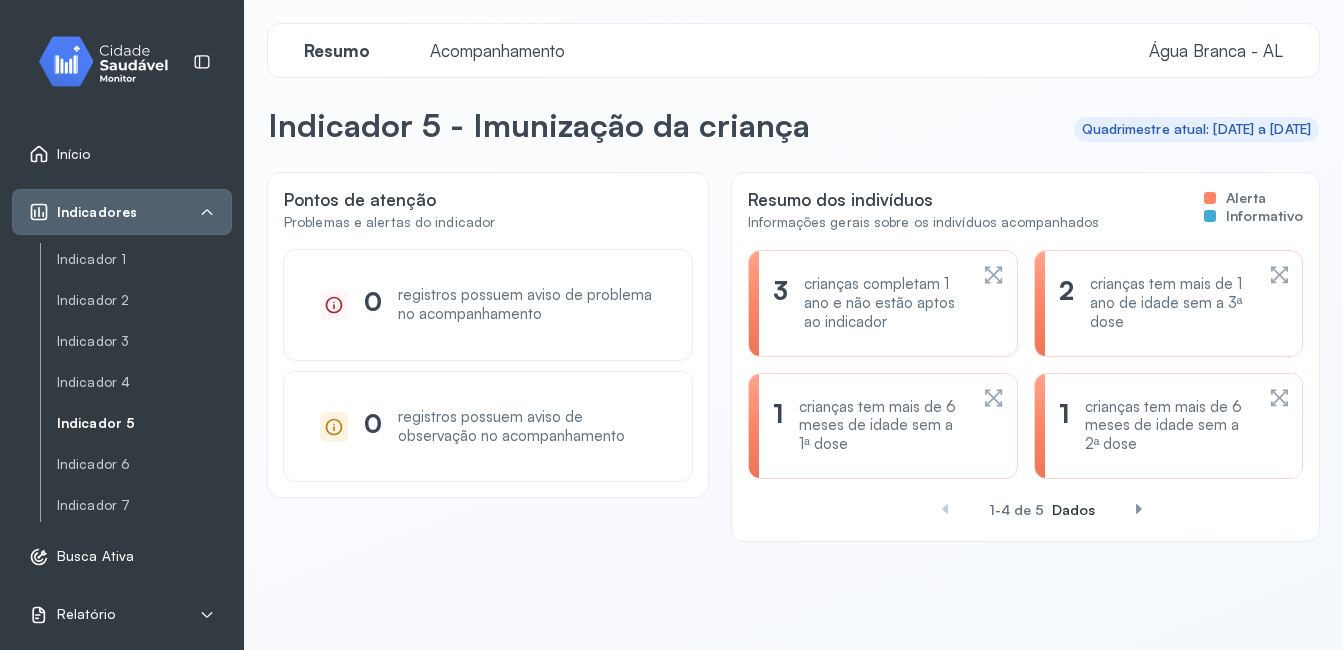 click on "3 crianças completam 1 ano e não estão aptos ao indicador" at bounding box center (870, 303) 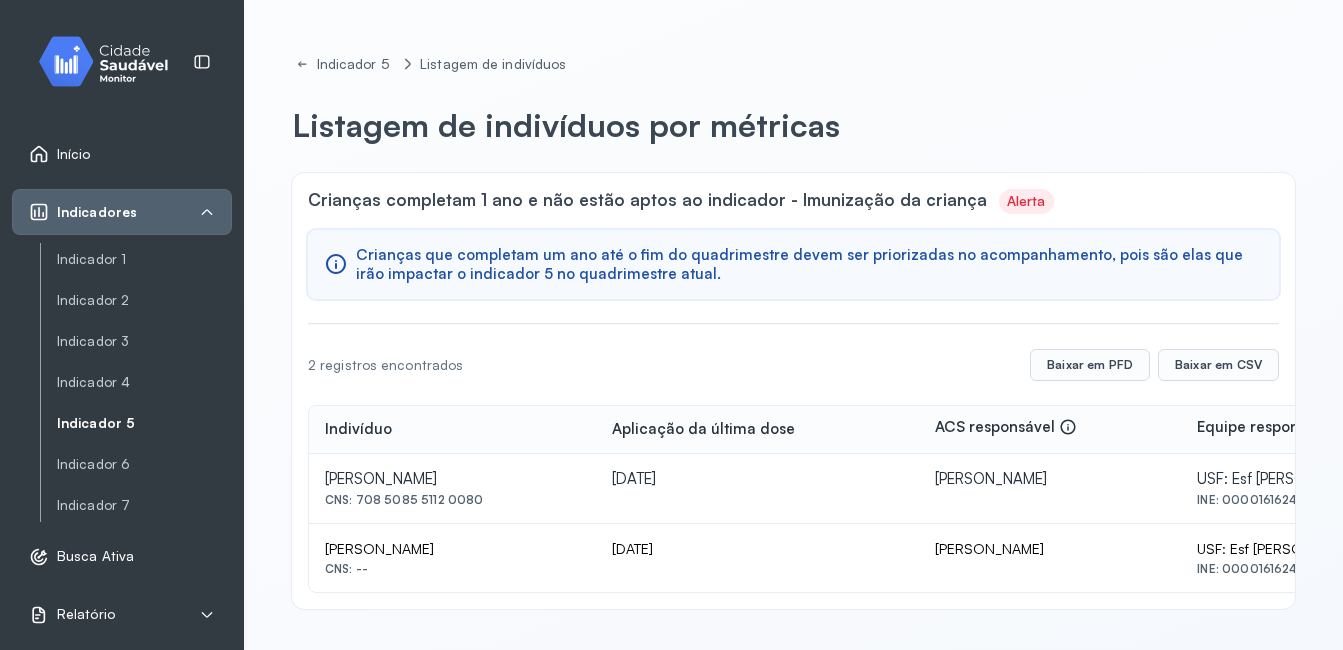 scroll, scrollTop: 64, scrollLeft: 0, axis: vertical 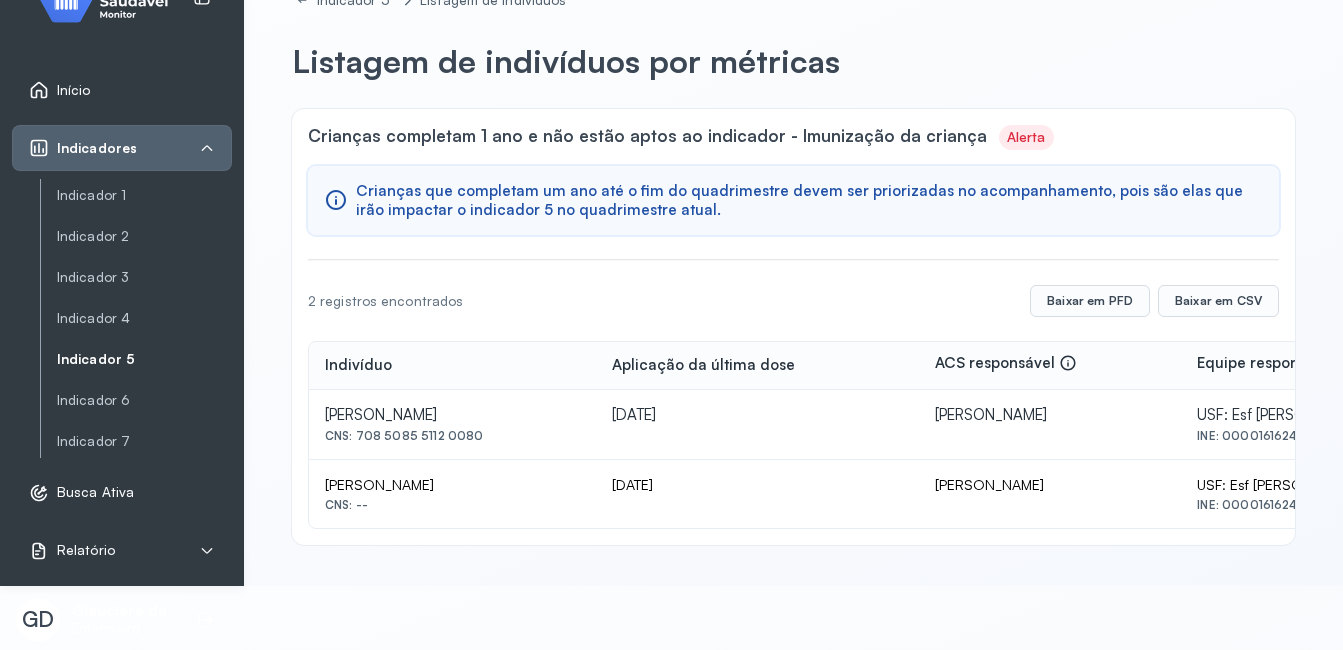 drag, startPoint x: 326, startPoint y: 482, endPoint x: 455, endPoint y: 489, distance: 129.18979 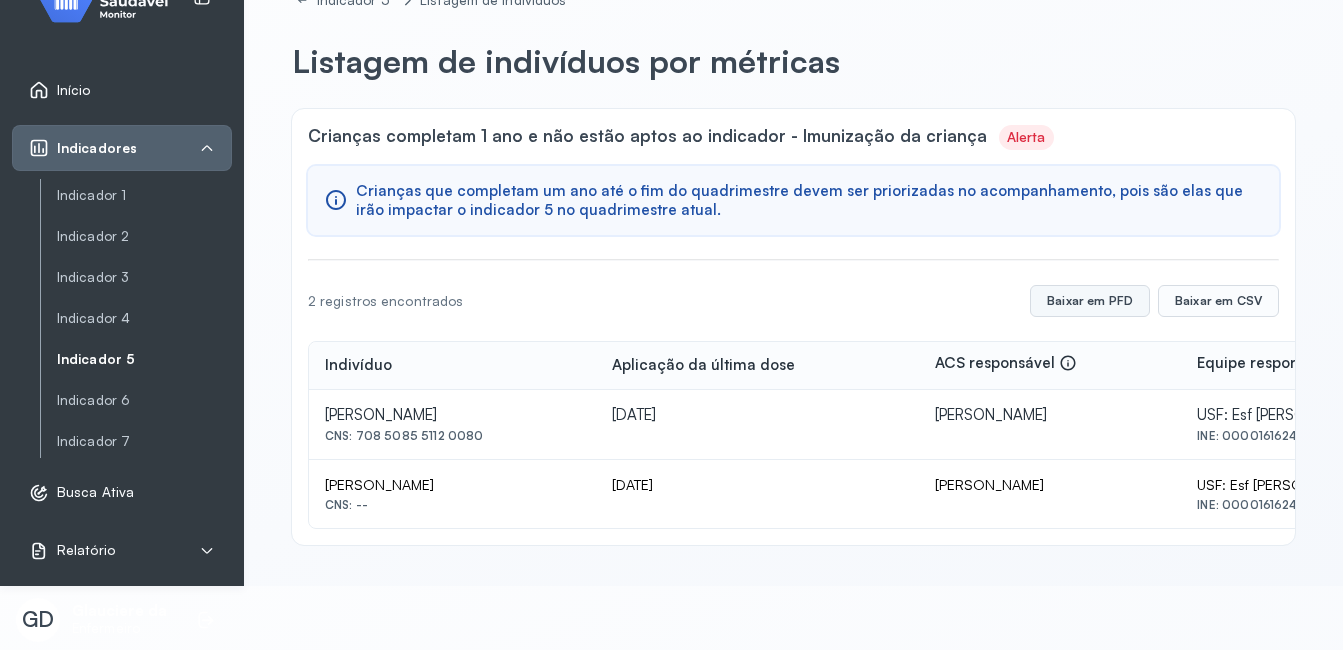 click on "Baixar em PFD" at bounding box center [1090, 301] 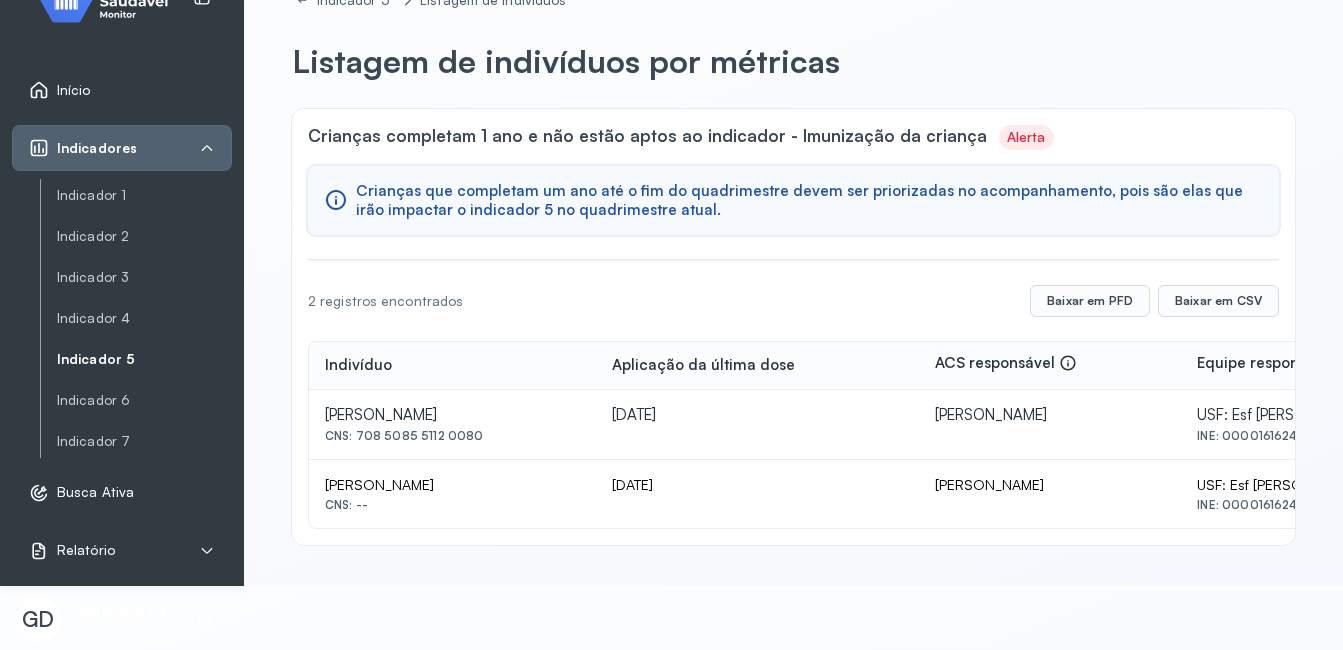 scroll, scrollTop: 0, scrollLeft: 0, axis: both 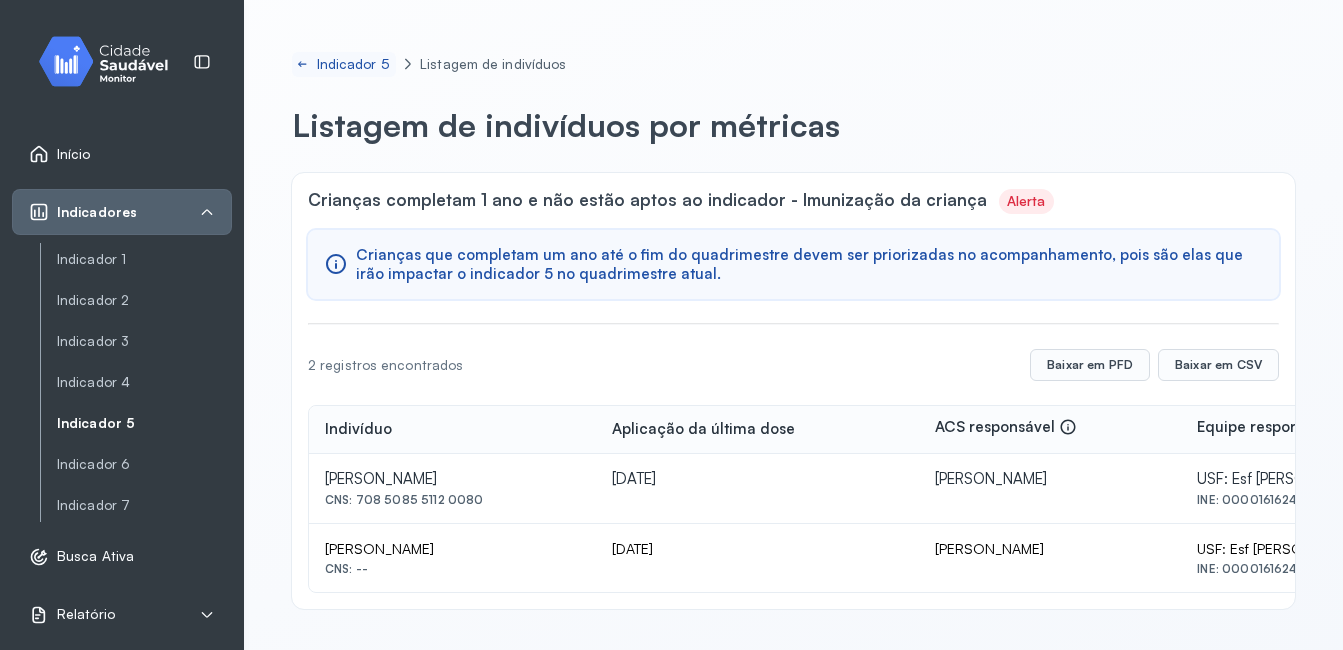 click 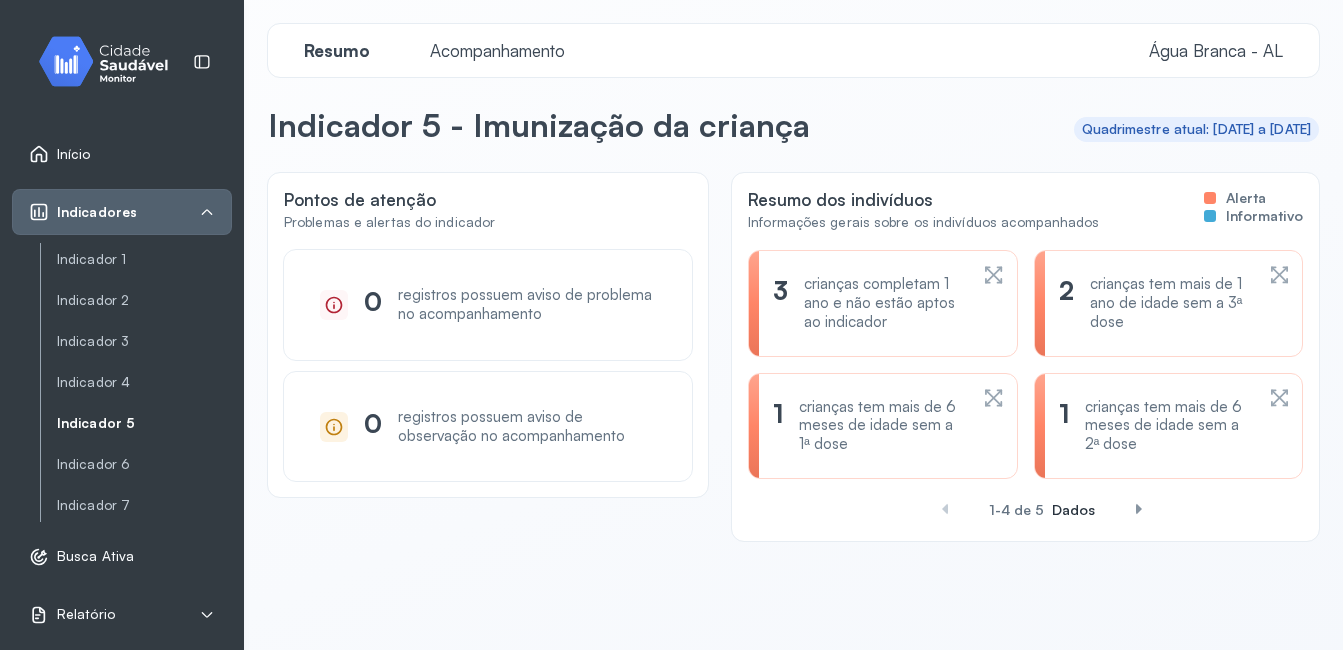 click on "crianças completam 1 ano e não estão aptos ao indicador" at bounding box center (885, 303) 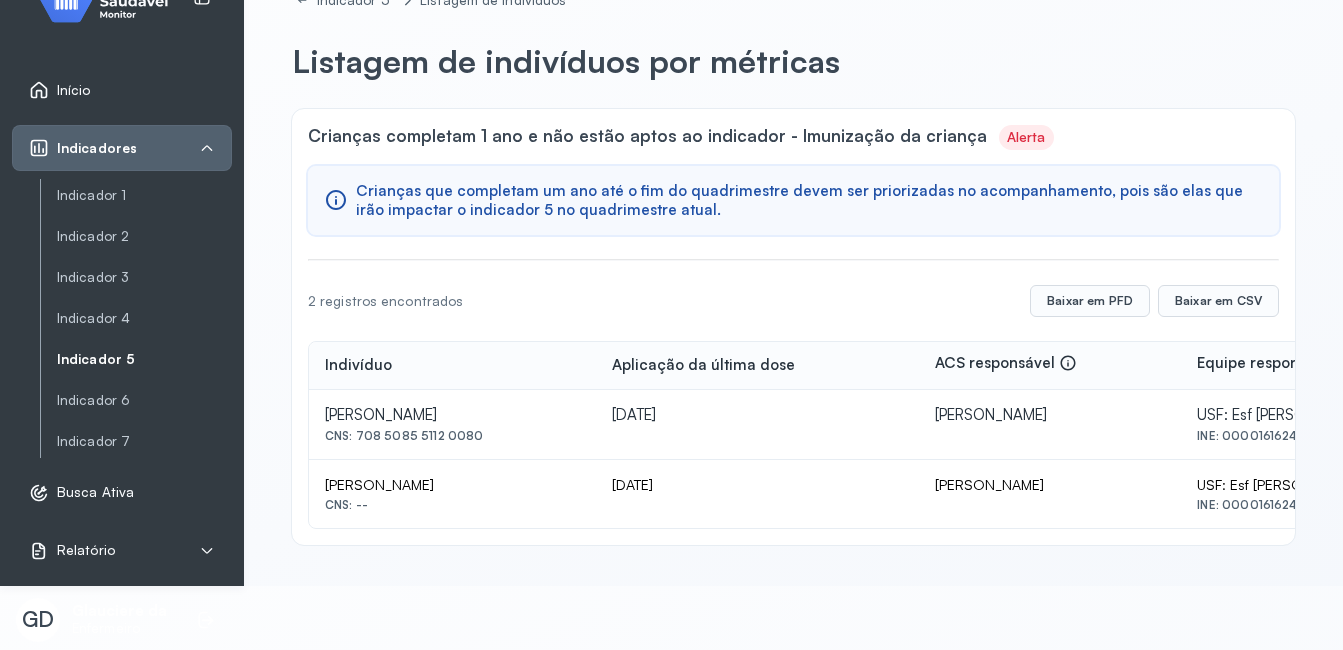 scroll, scrollTop: 0, scrollLeft: 0, axis: both 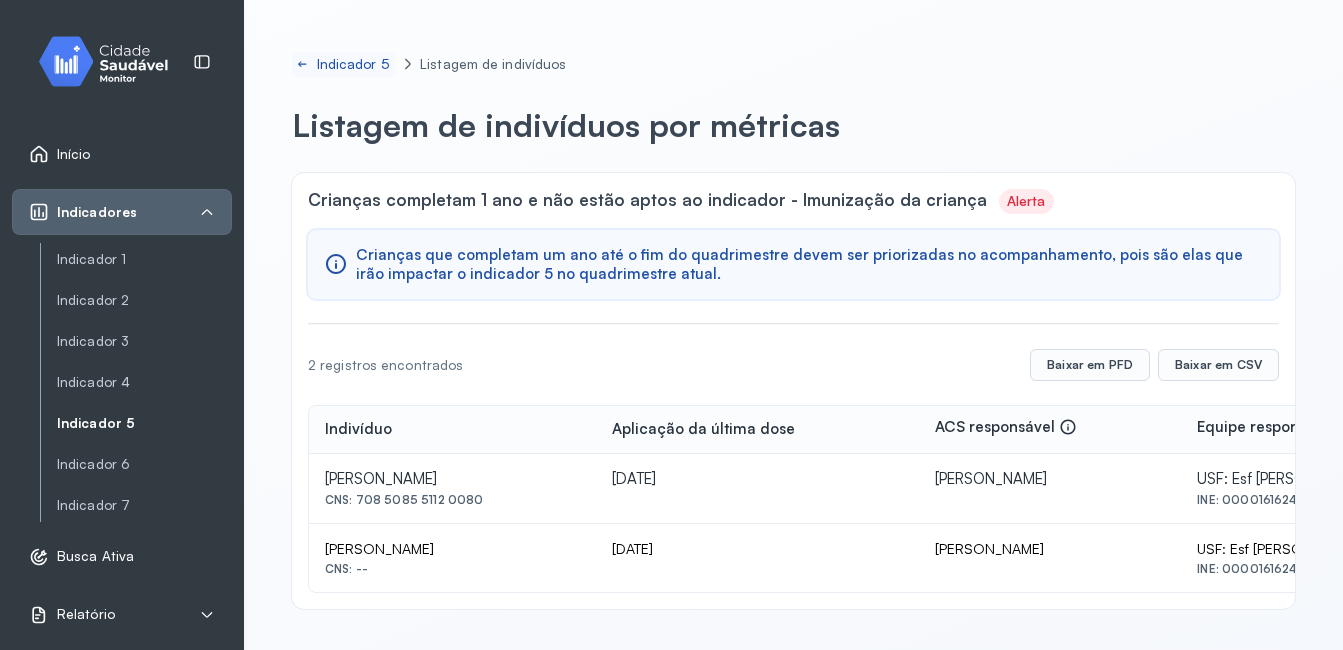 click 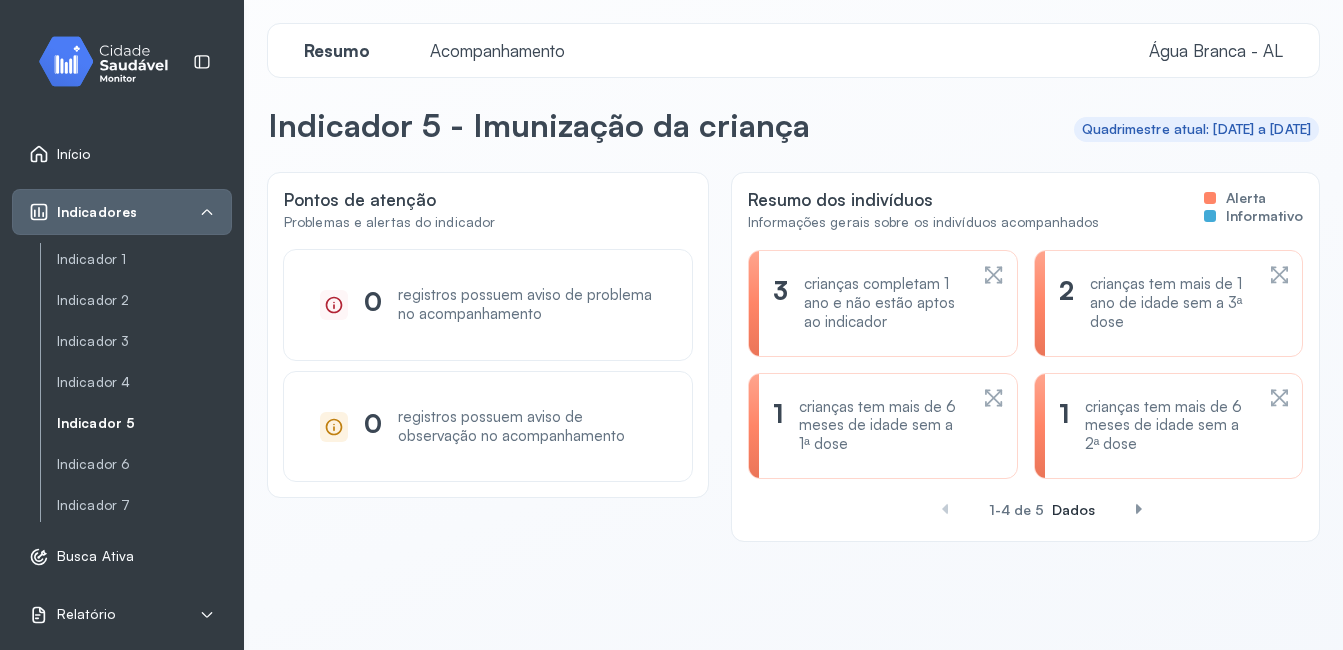 click on "crianças tem mais de 6 meses de idade sem a 2ª dose" at bounding box center (1169, 426) 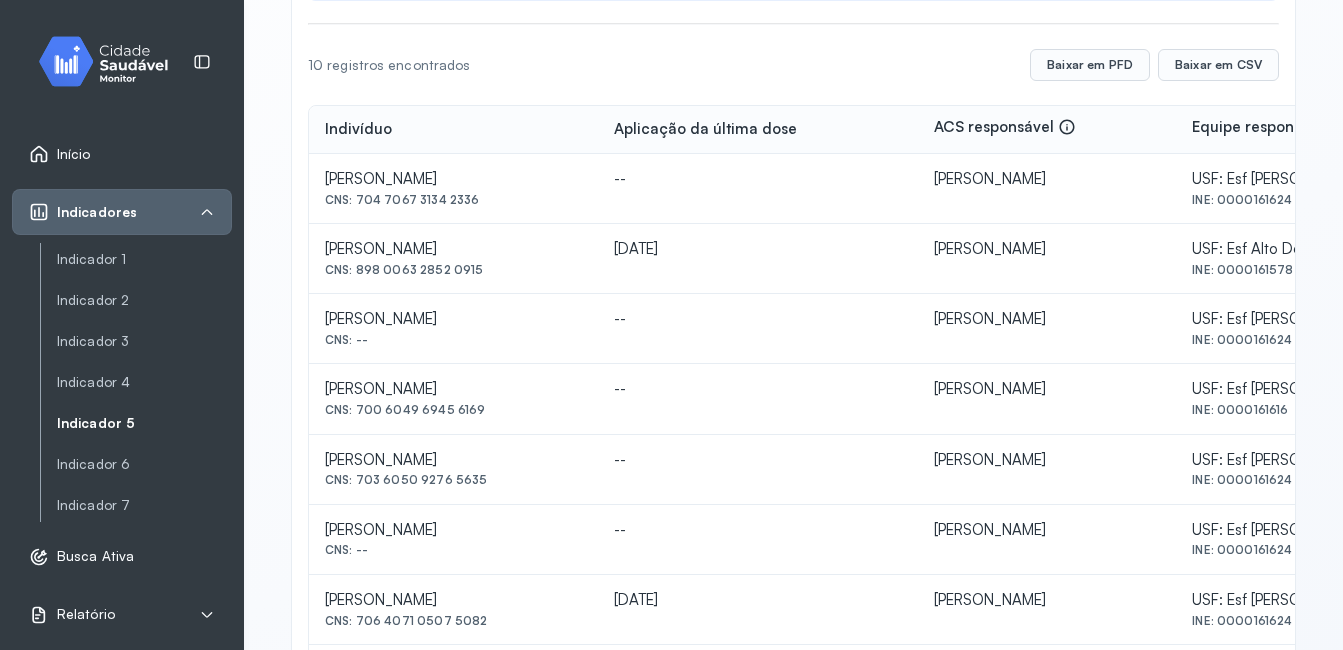 scroll, scrollTop: 0, scrollLeft: 0, axis: both 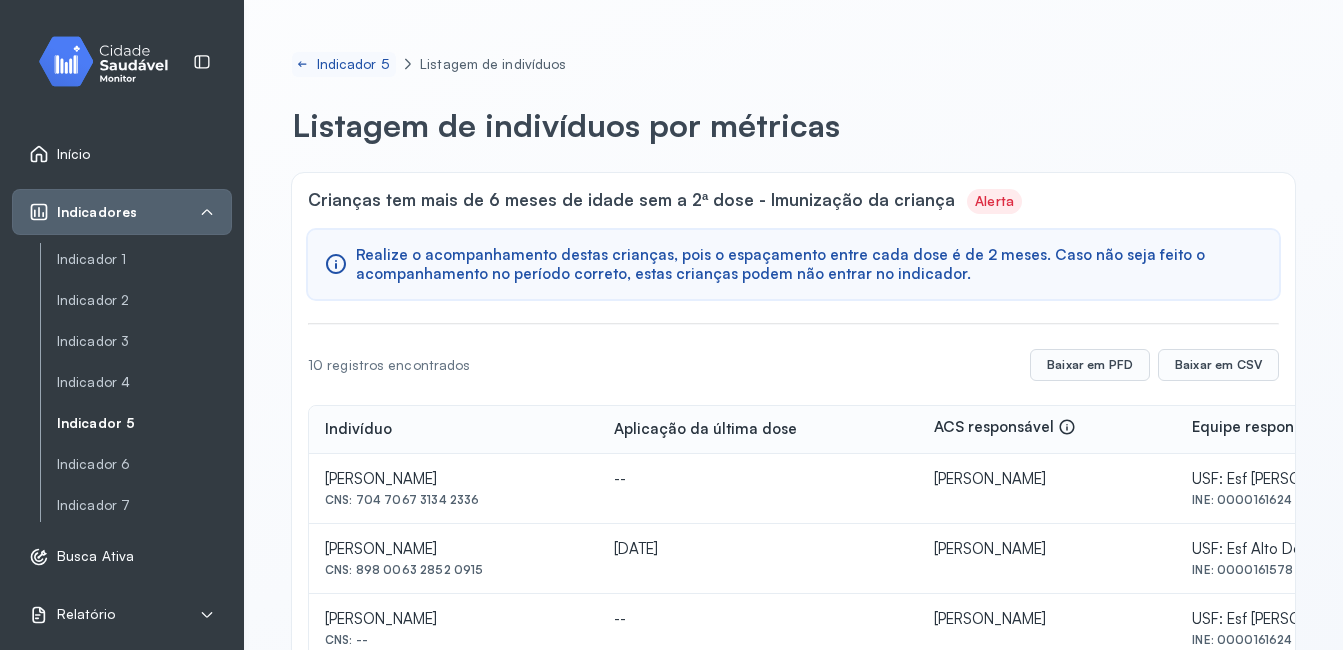 click on "Indicador 5" 